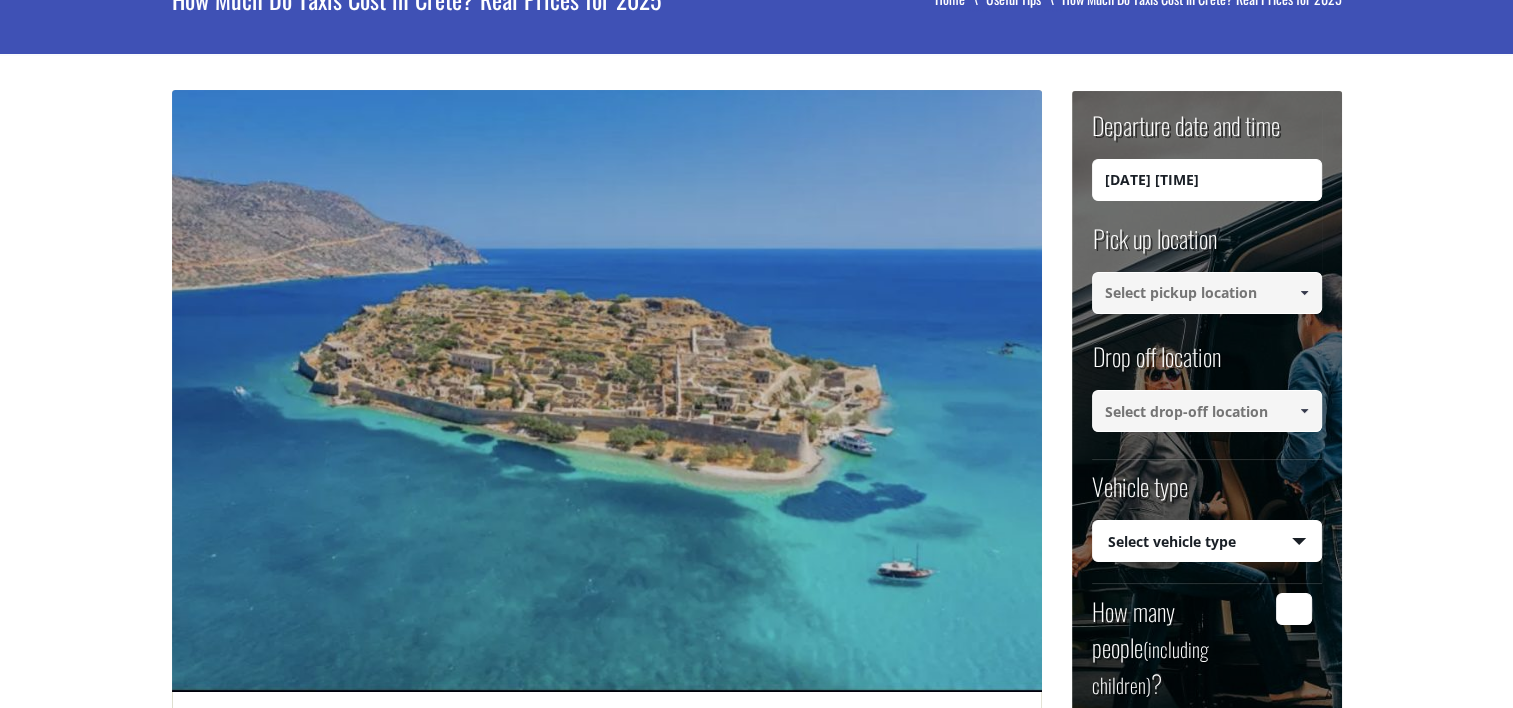 scroll, scrollTop: 30, scrollLeft: 0, axis: vertical 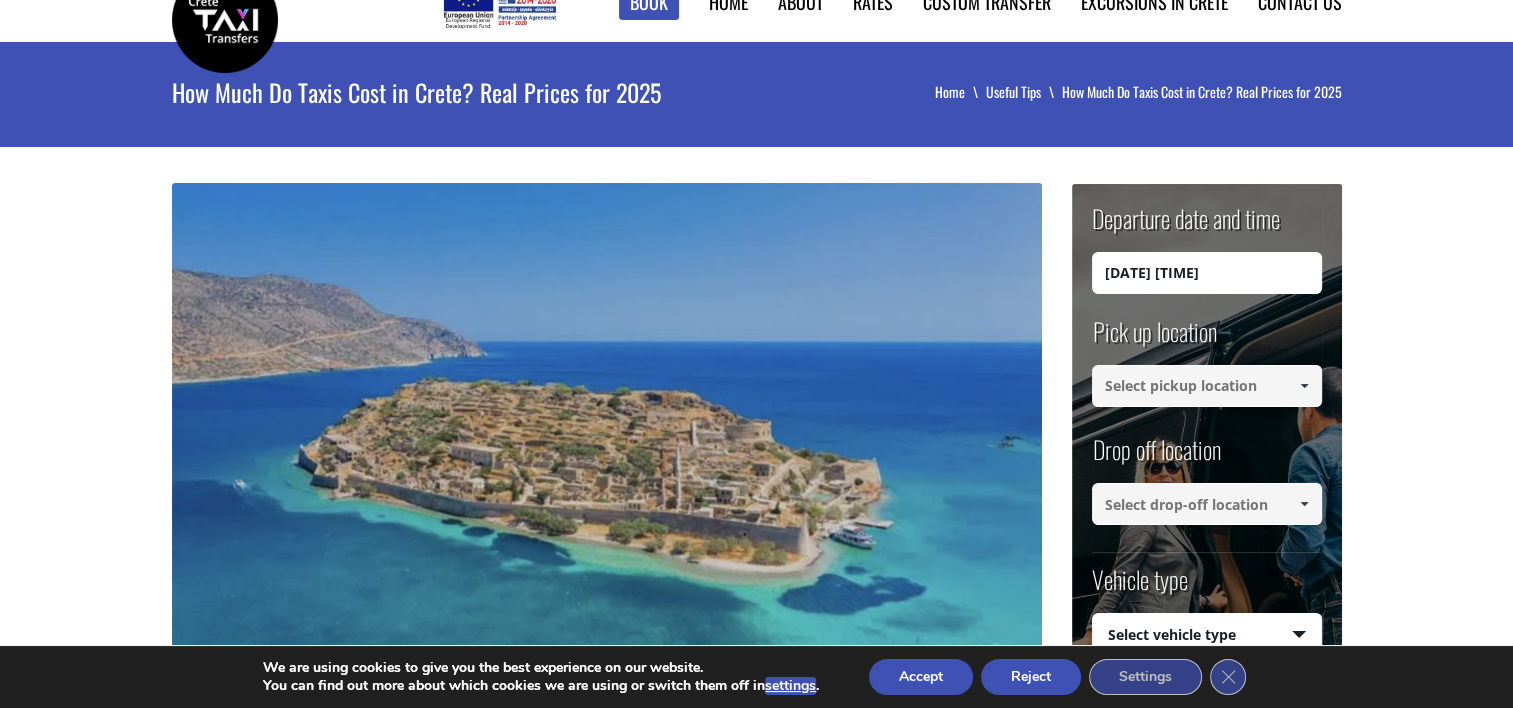 click on "[DATE] [TIME]" at bounding box center (1207, 273) 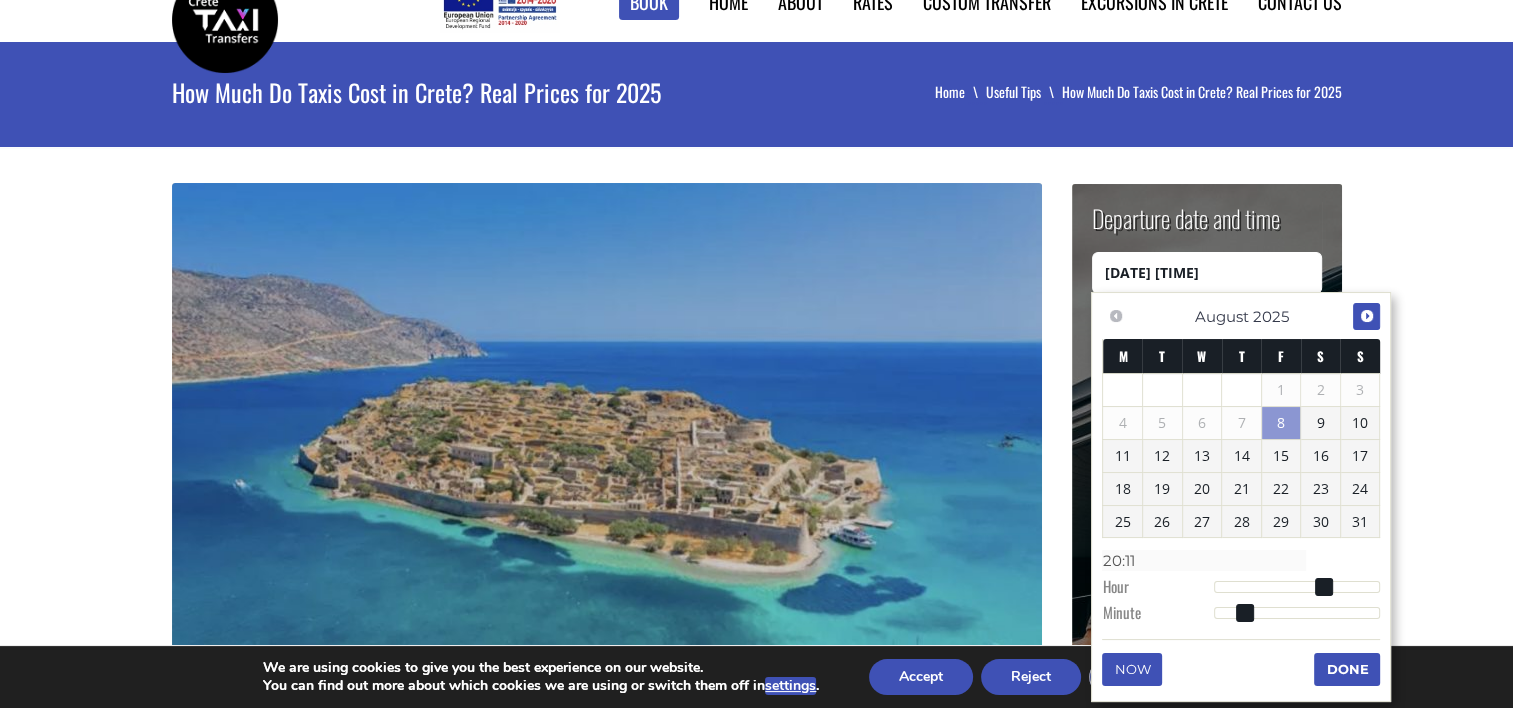 click on "Next" at bounding box center [1367, 316] 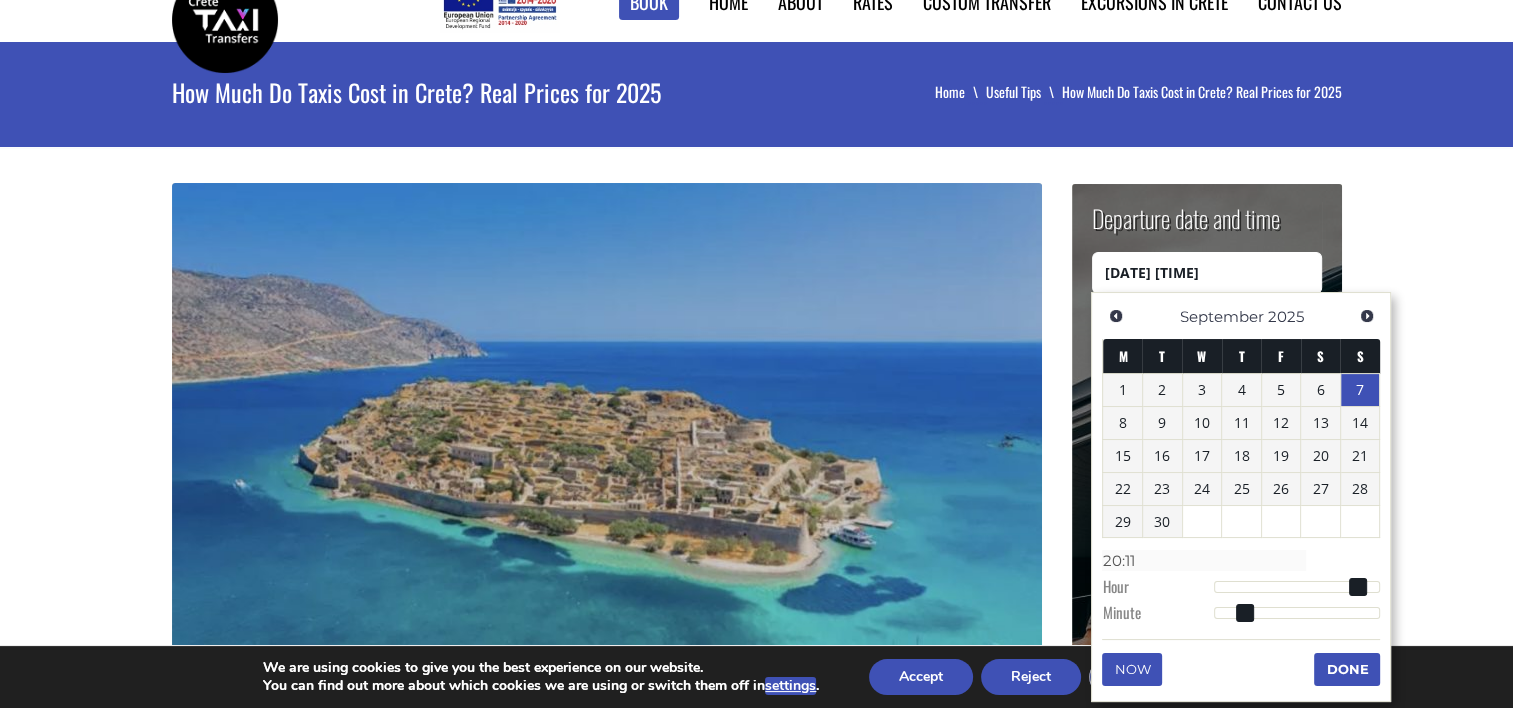 click on "7" at bounding box center (1360, 390) 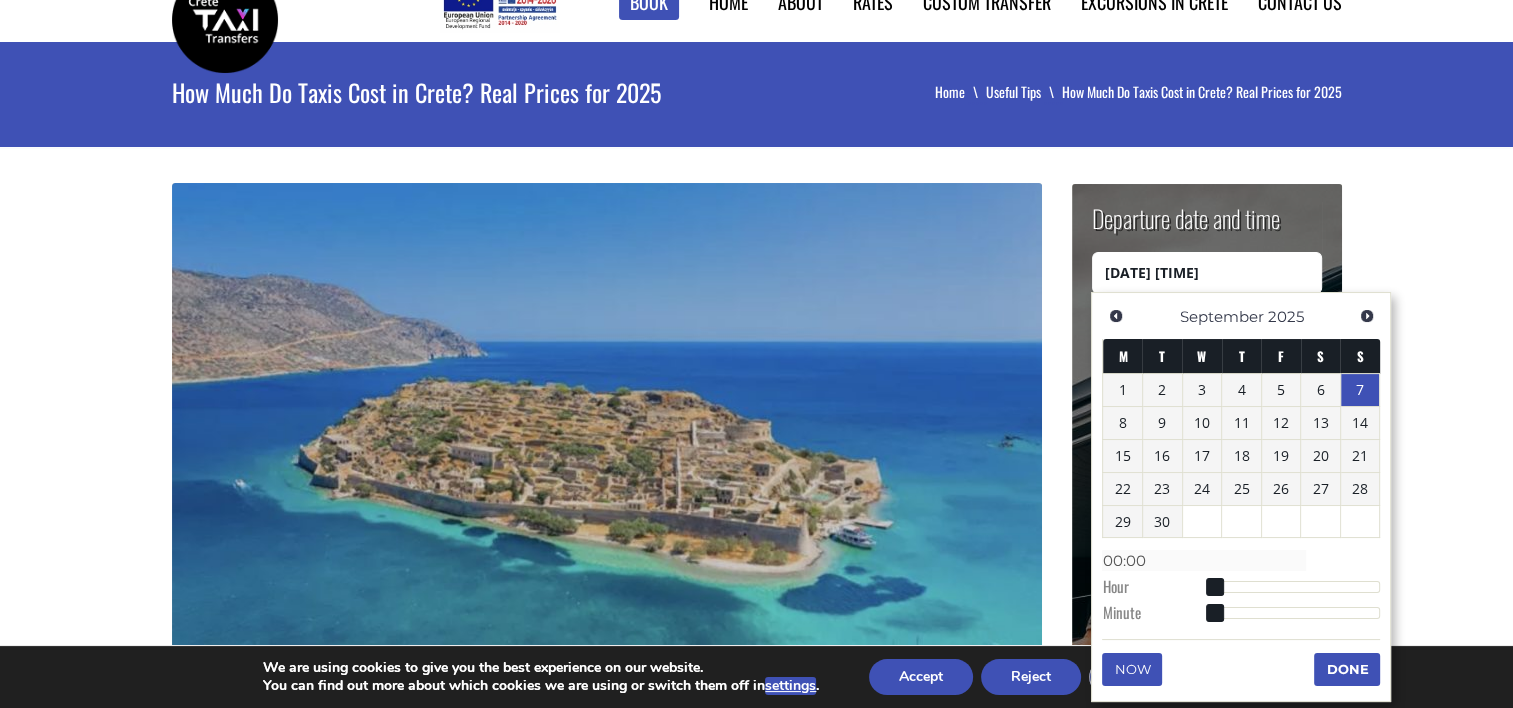 click on "Done" at bounding box center [1347, 669] 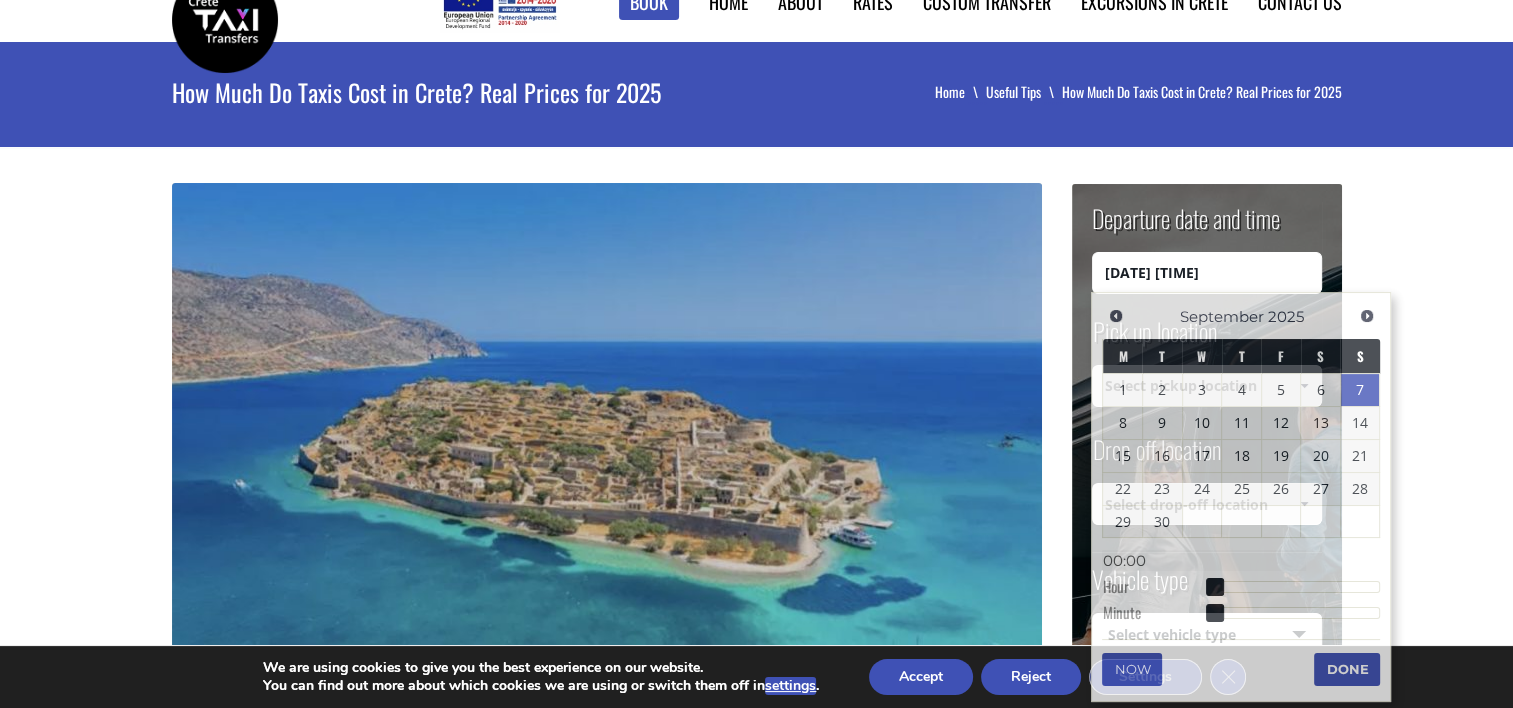 click on "[DATE] [TIME]" at bounding box center [1207, 273] 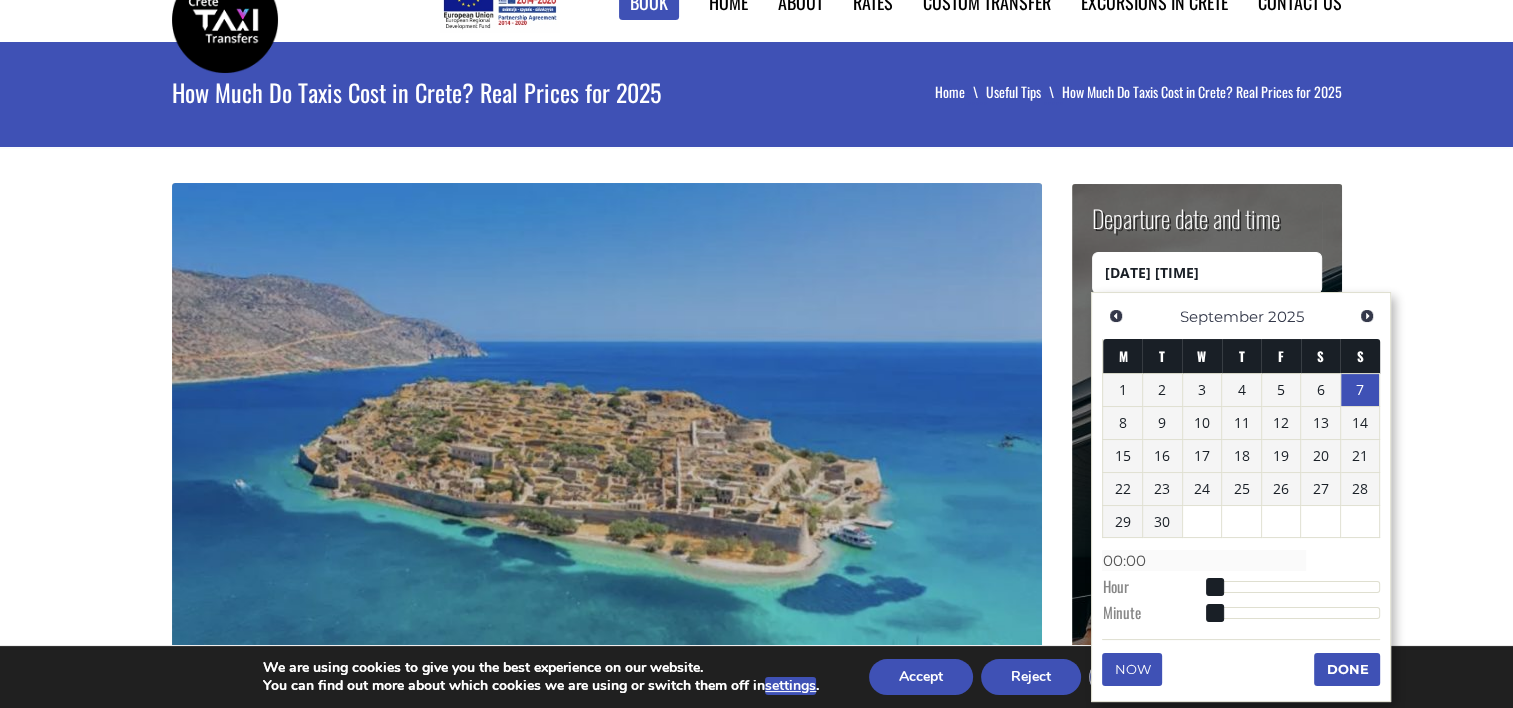 drag, startPoint x: 1216, startPoint y: 578, endPoint x: 1235, endPoint y: 585, distance: 20.248457 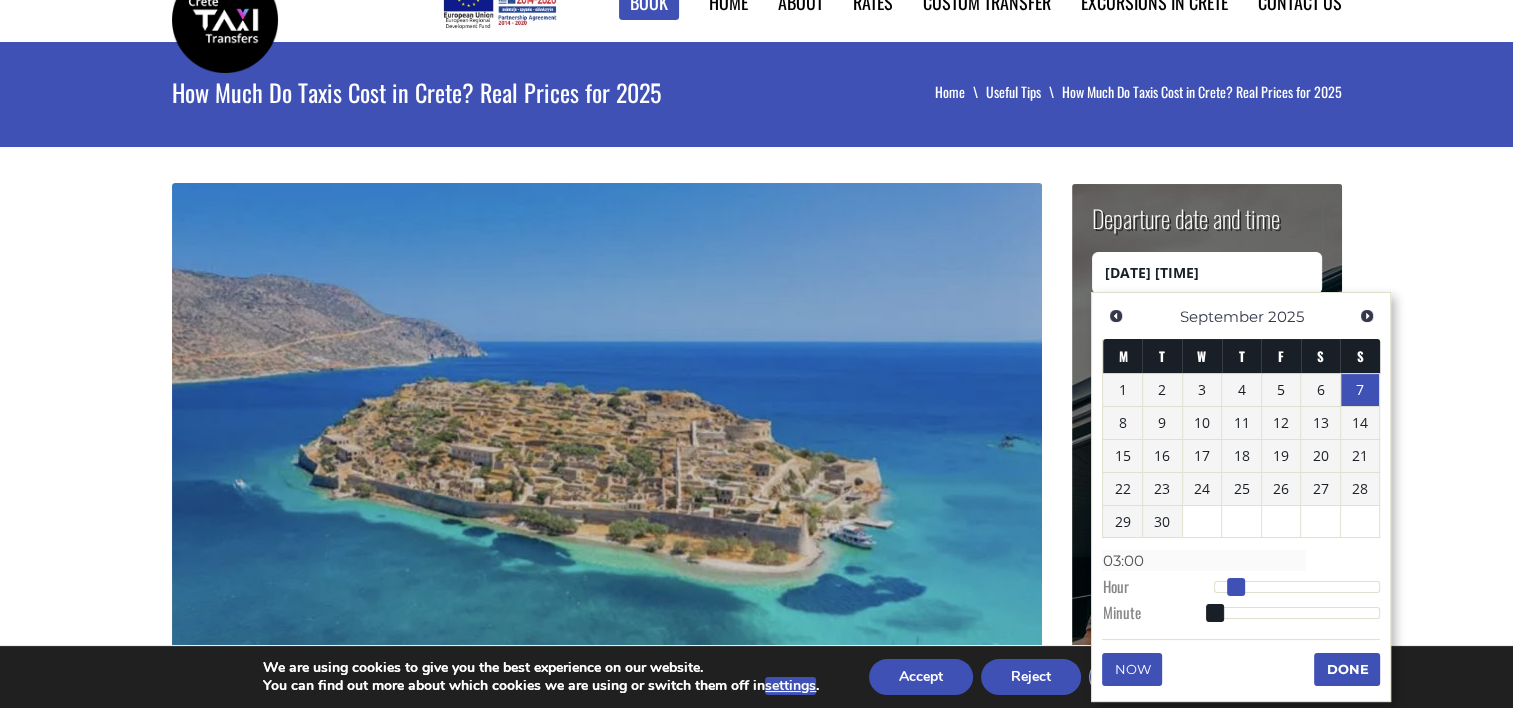 click at bounding box center [1297, 587] 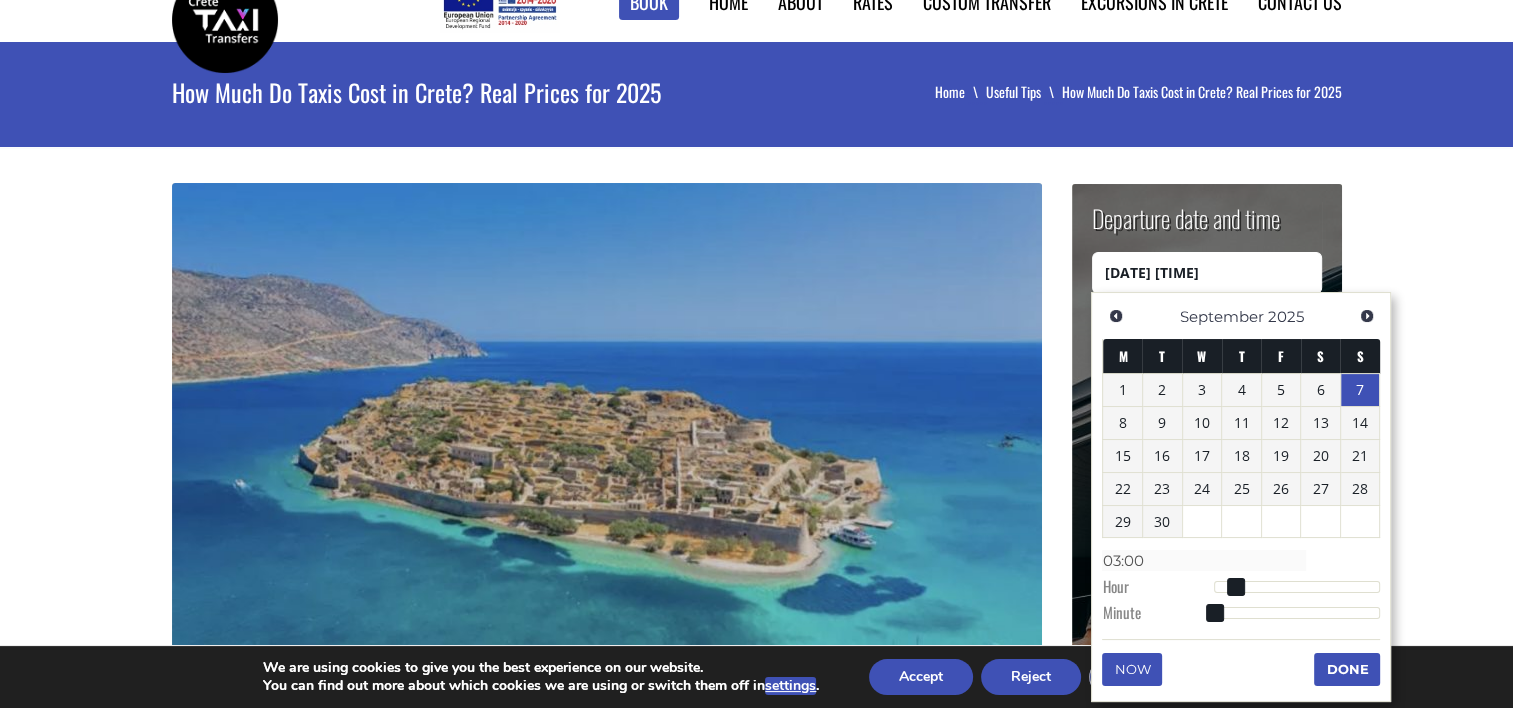 type on "[DATE] [TIME]" 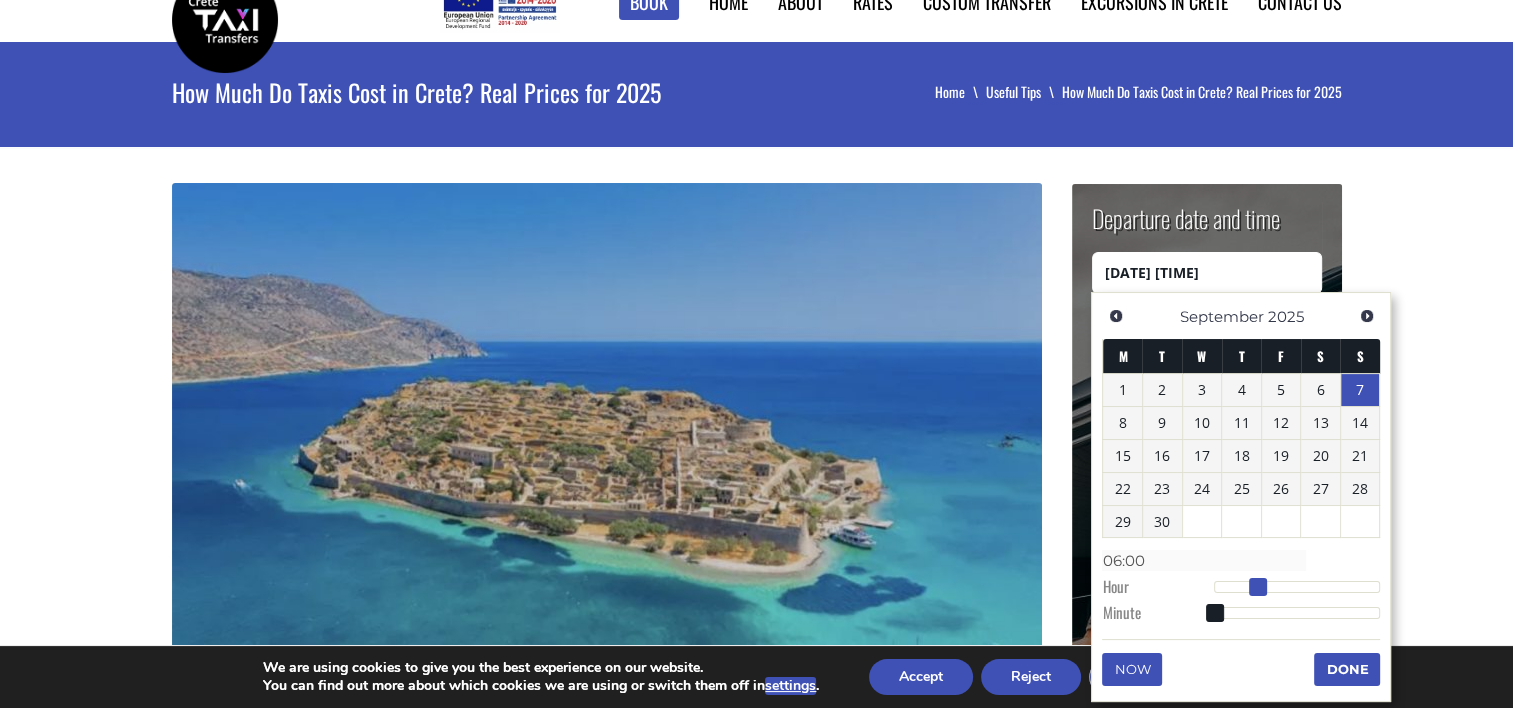 click at bounding box center [1297, 587] 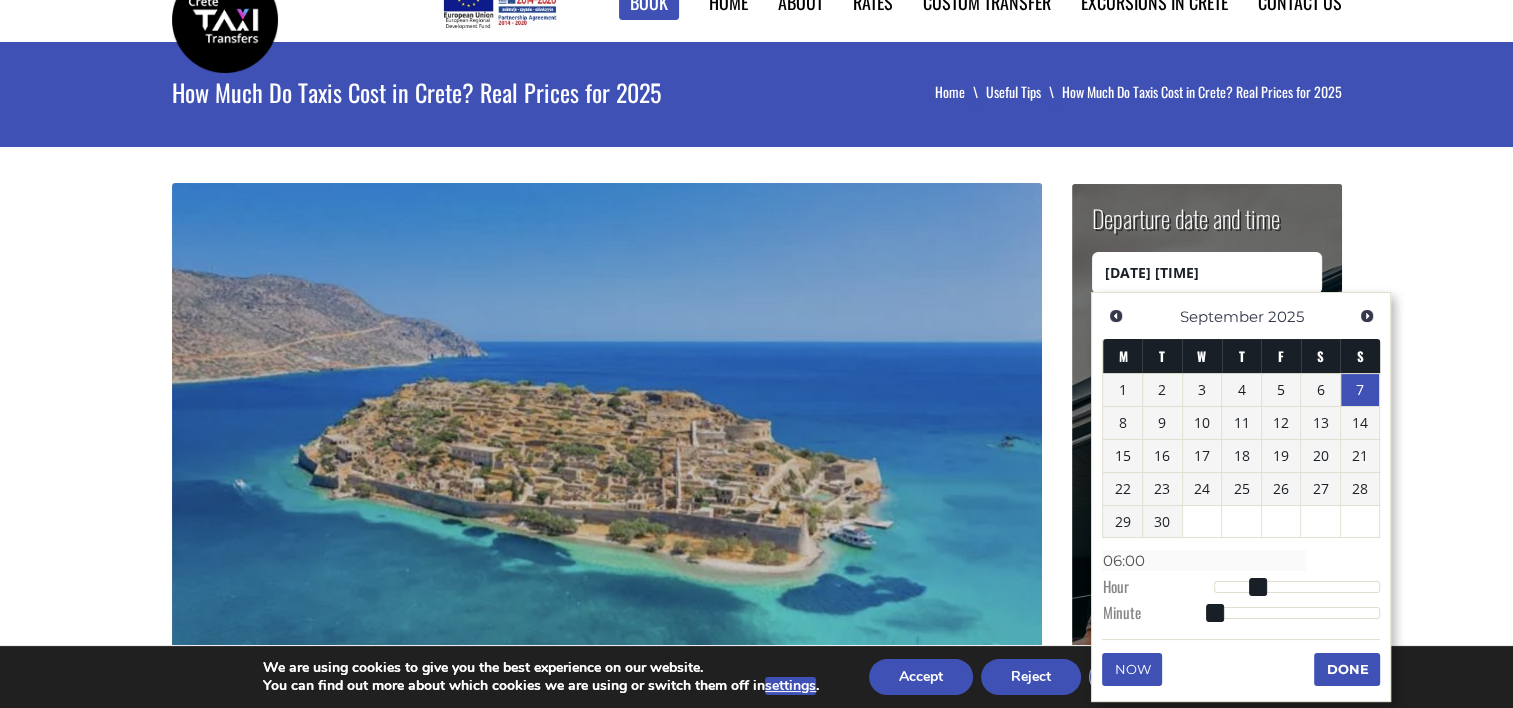 type on "[DATE] [TIME]" 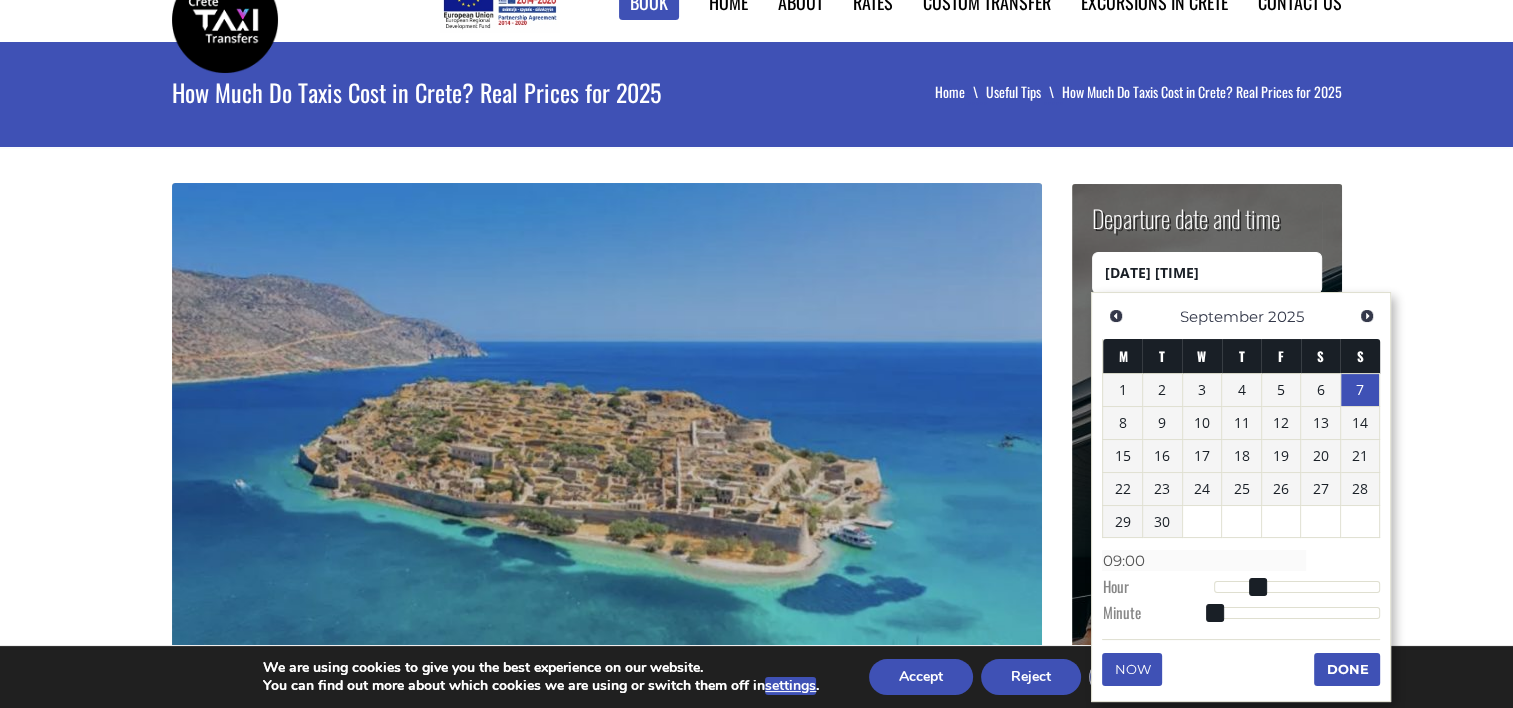 click at bounding box center [1297, 587] 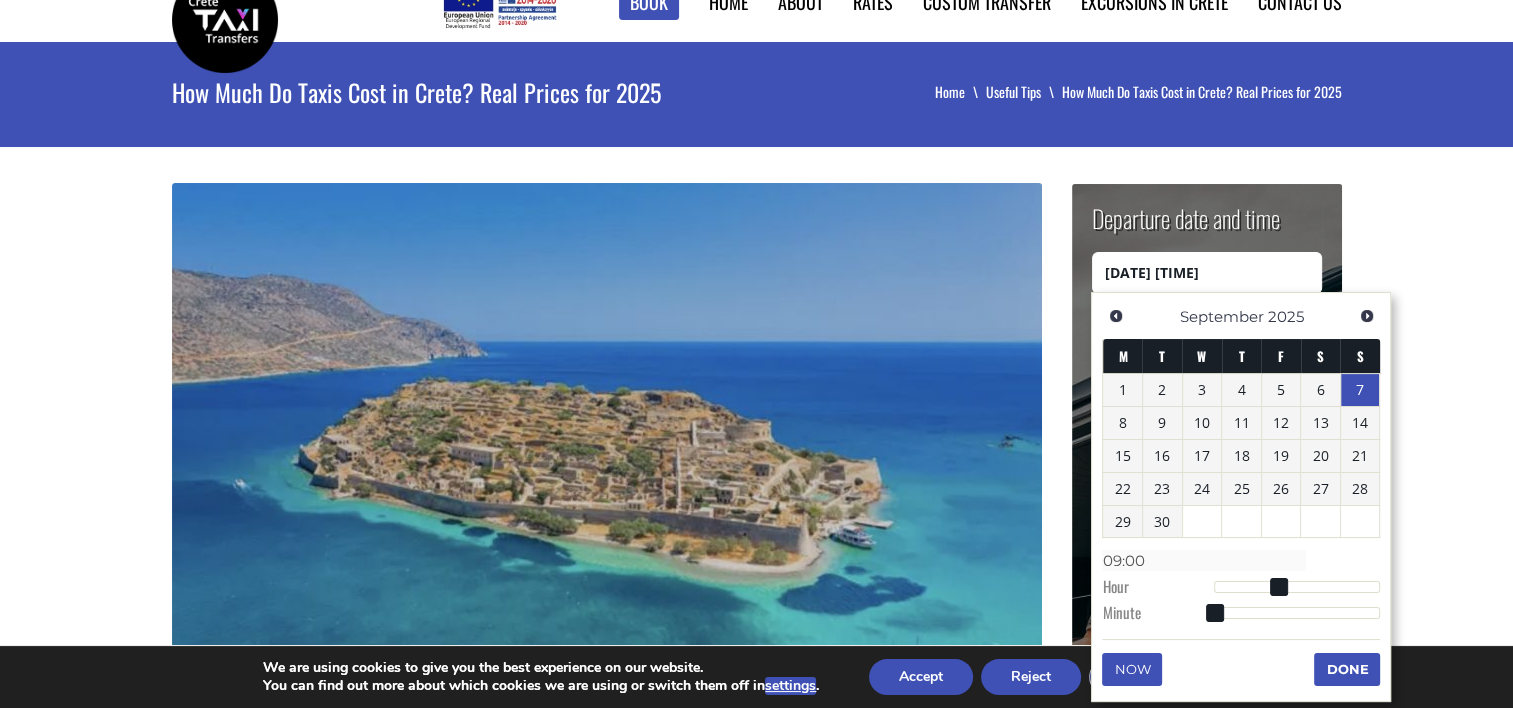type on "[DATE] [TIME]" 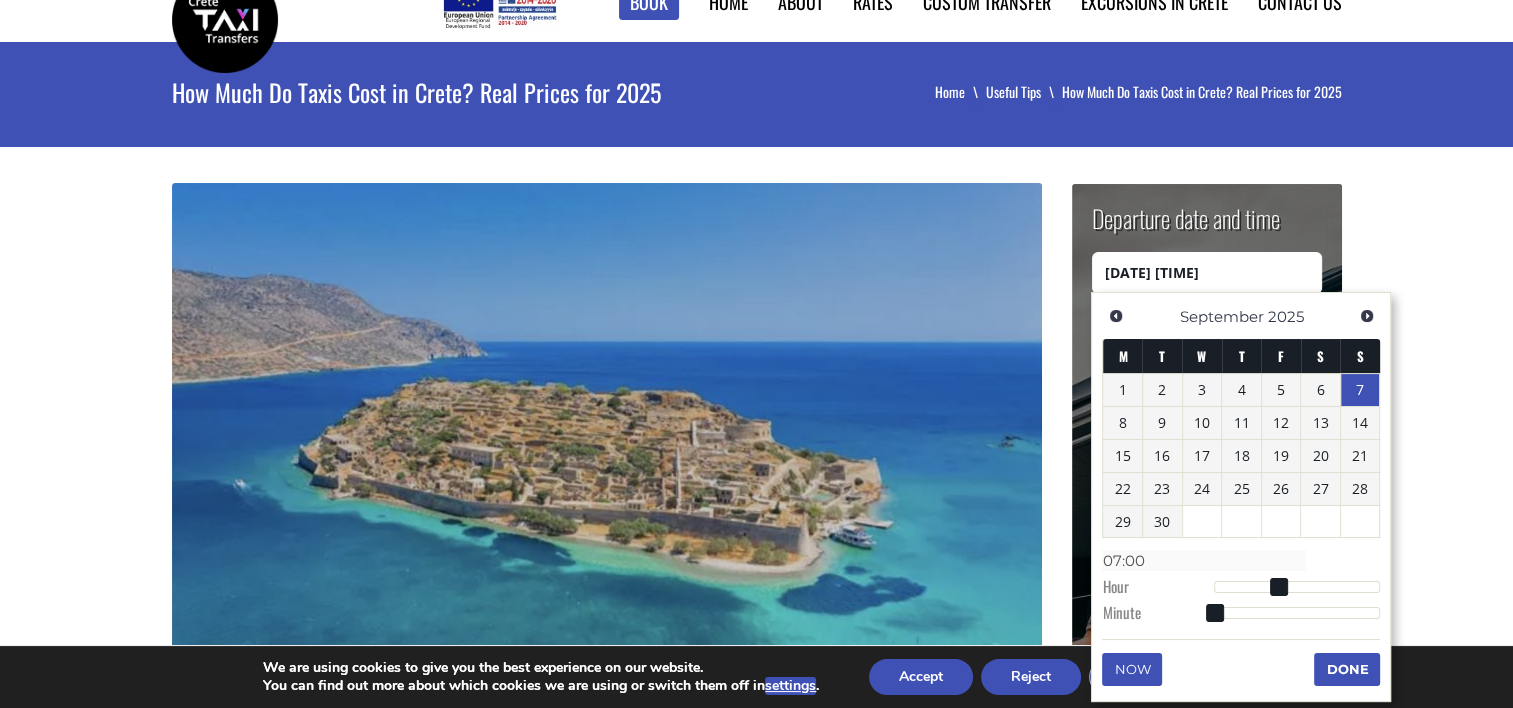 click at bounding box center [1297, 587] 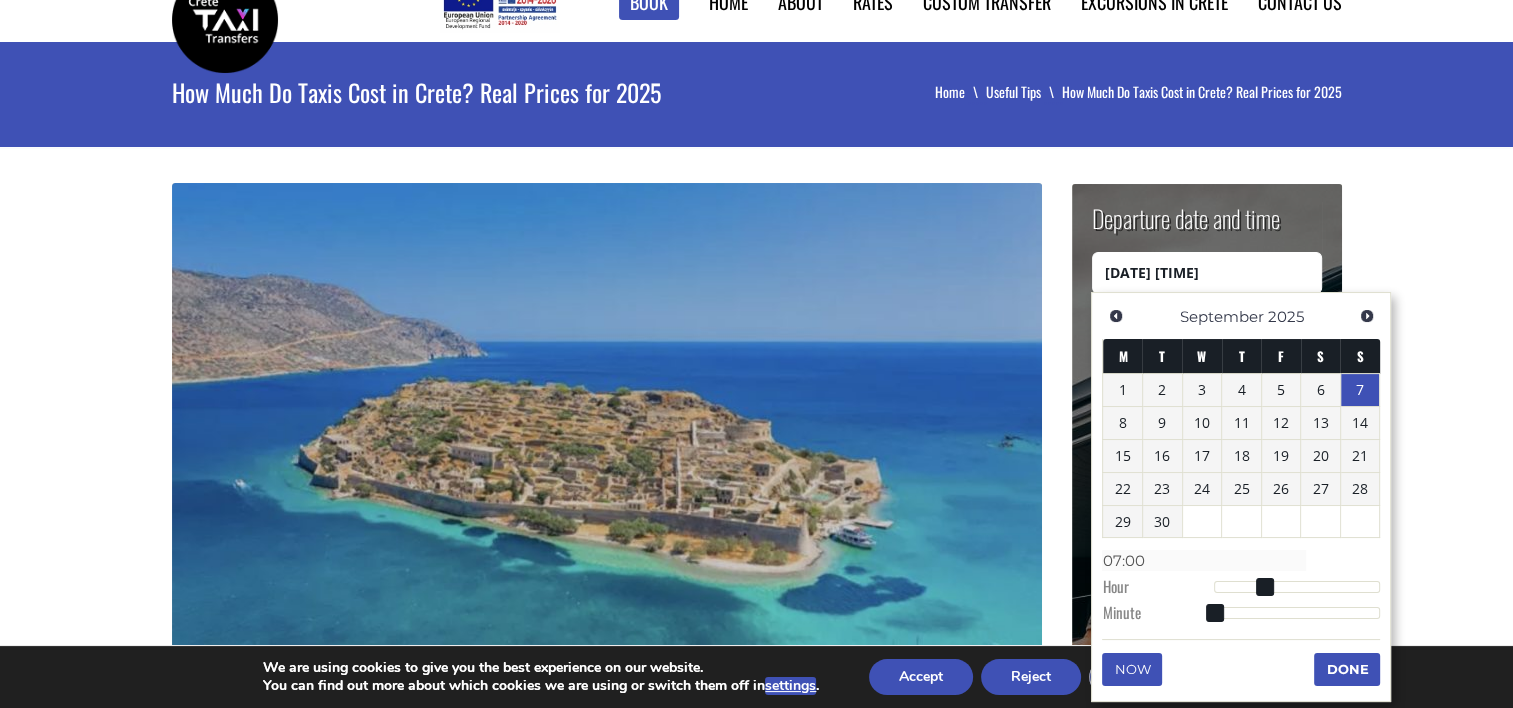 type on "[DATE] [TIME]" 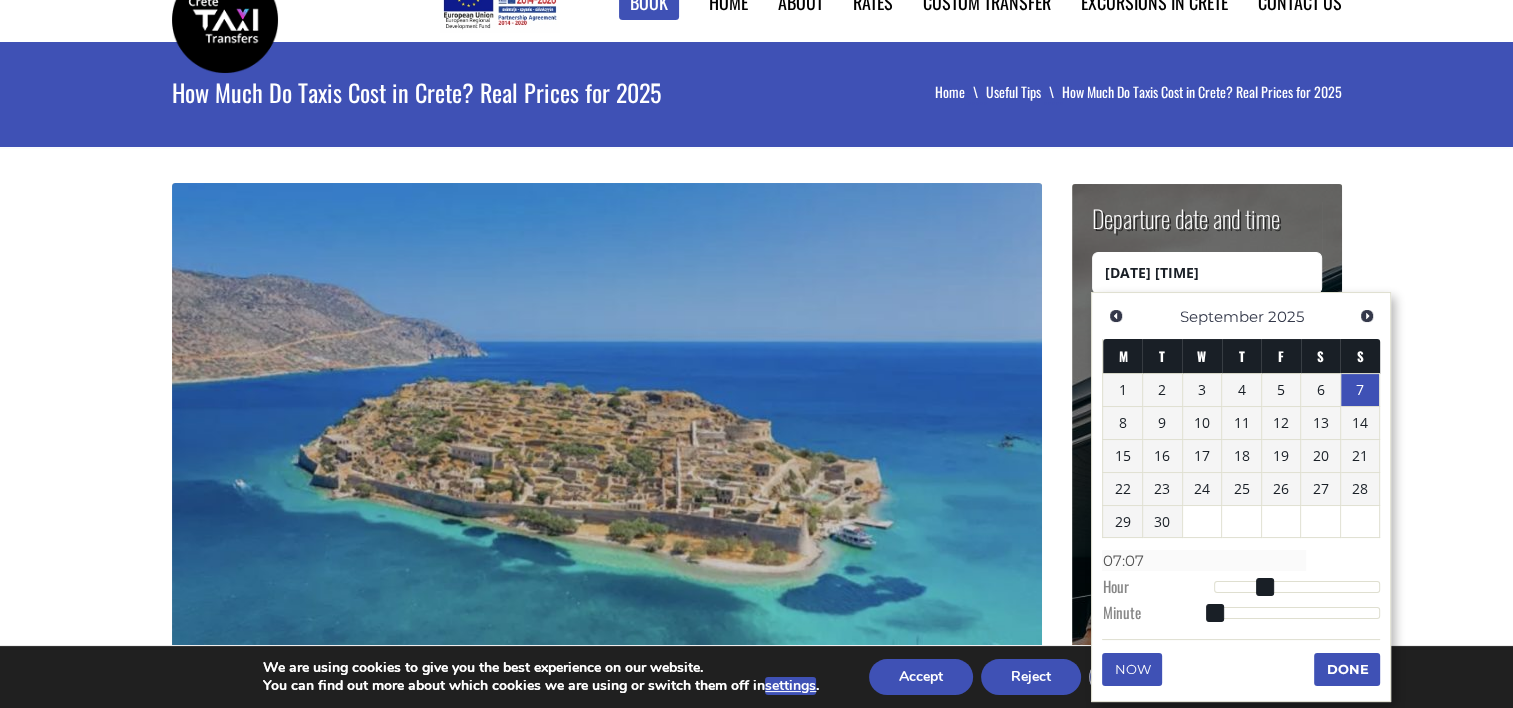 click at bounding box center [1297, 613] 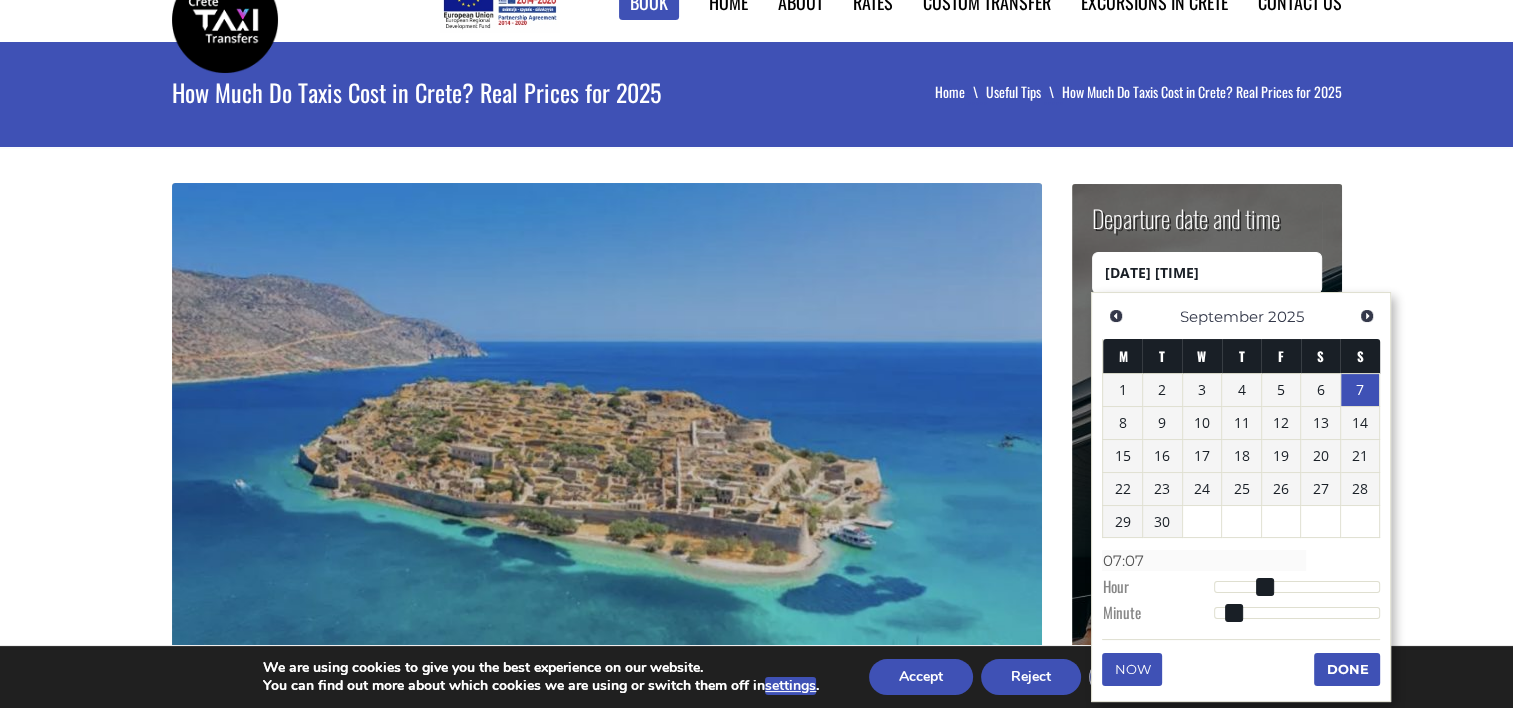 type on "[DATE] [TIME]" 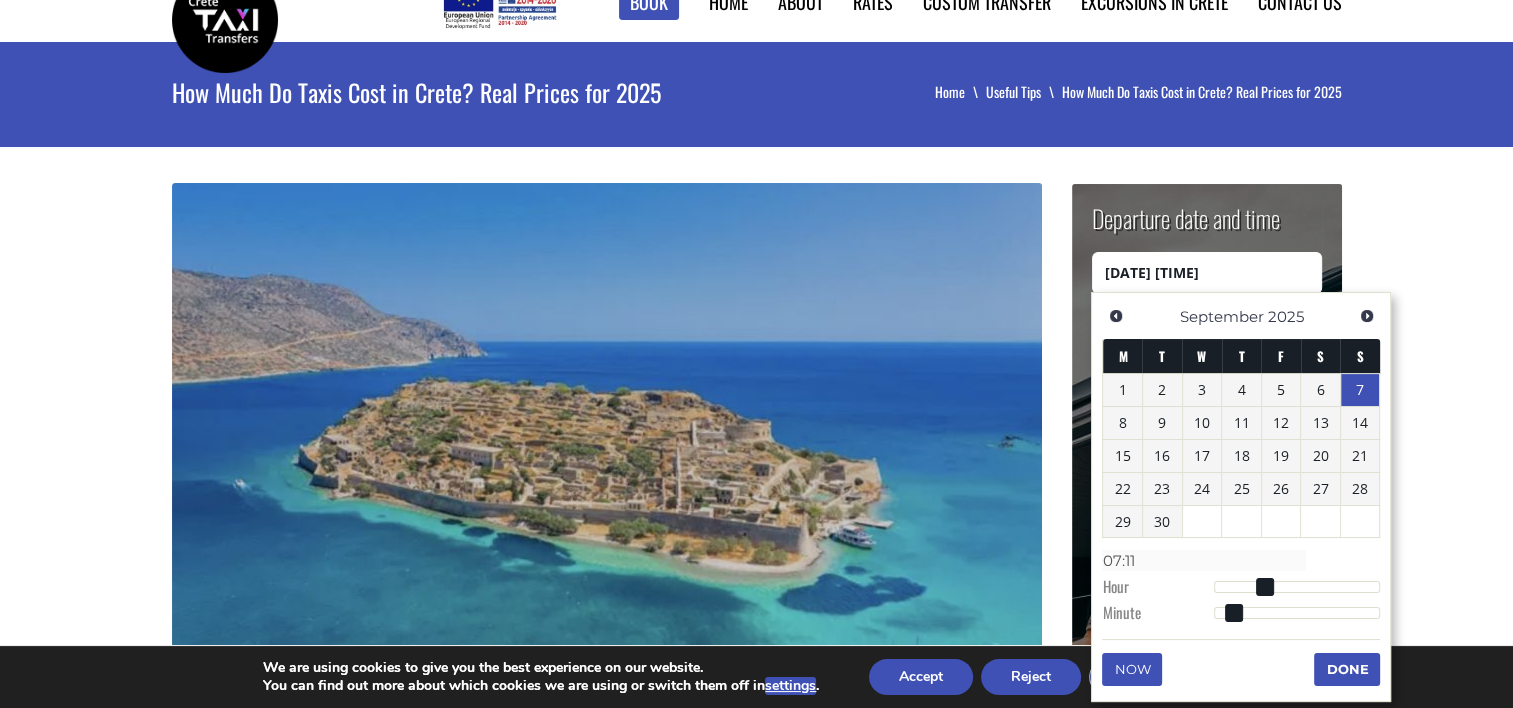 click at bounding box center (1297, 613) 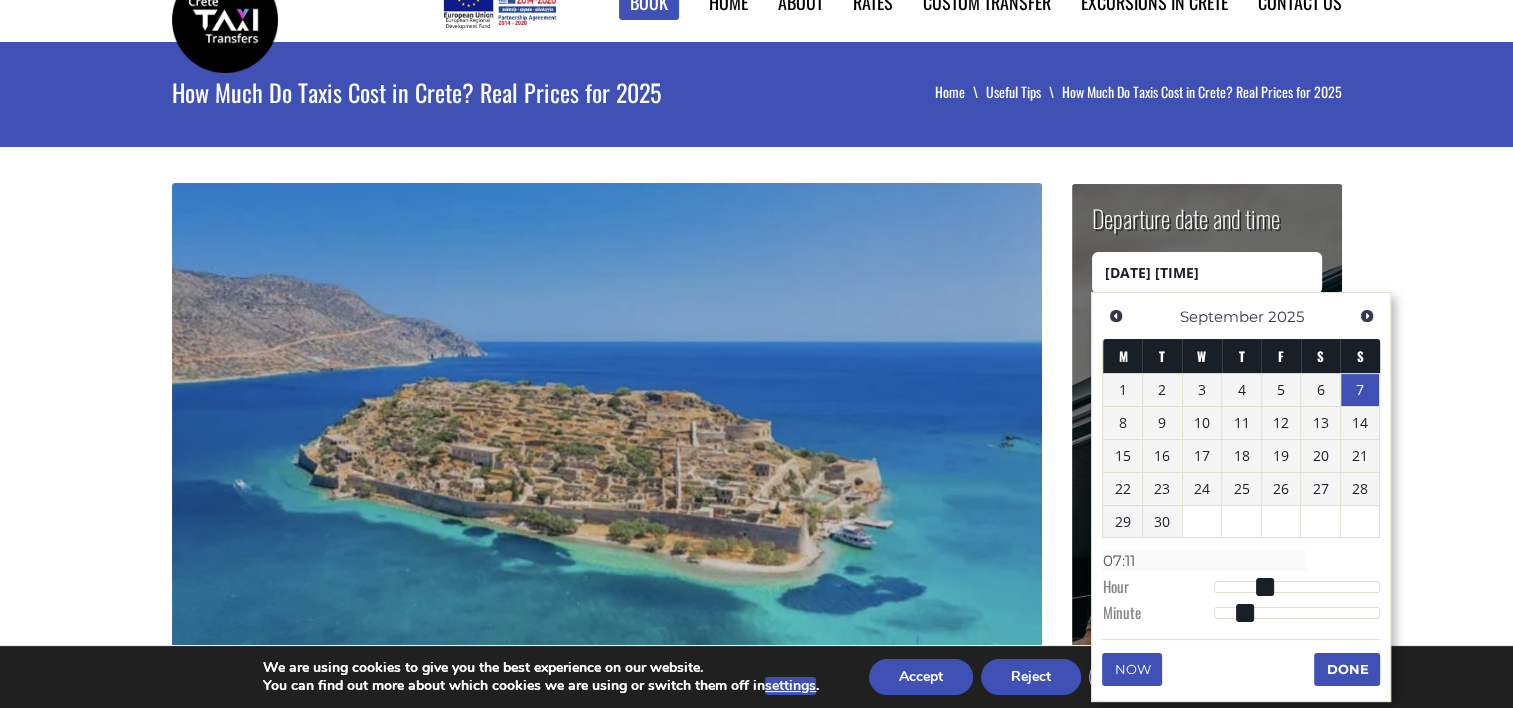 type on "[DATE] [TIME]" 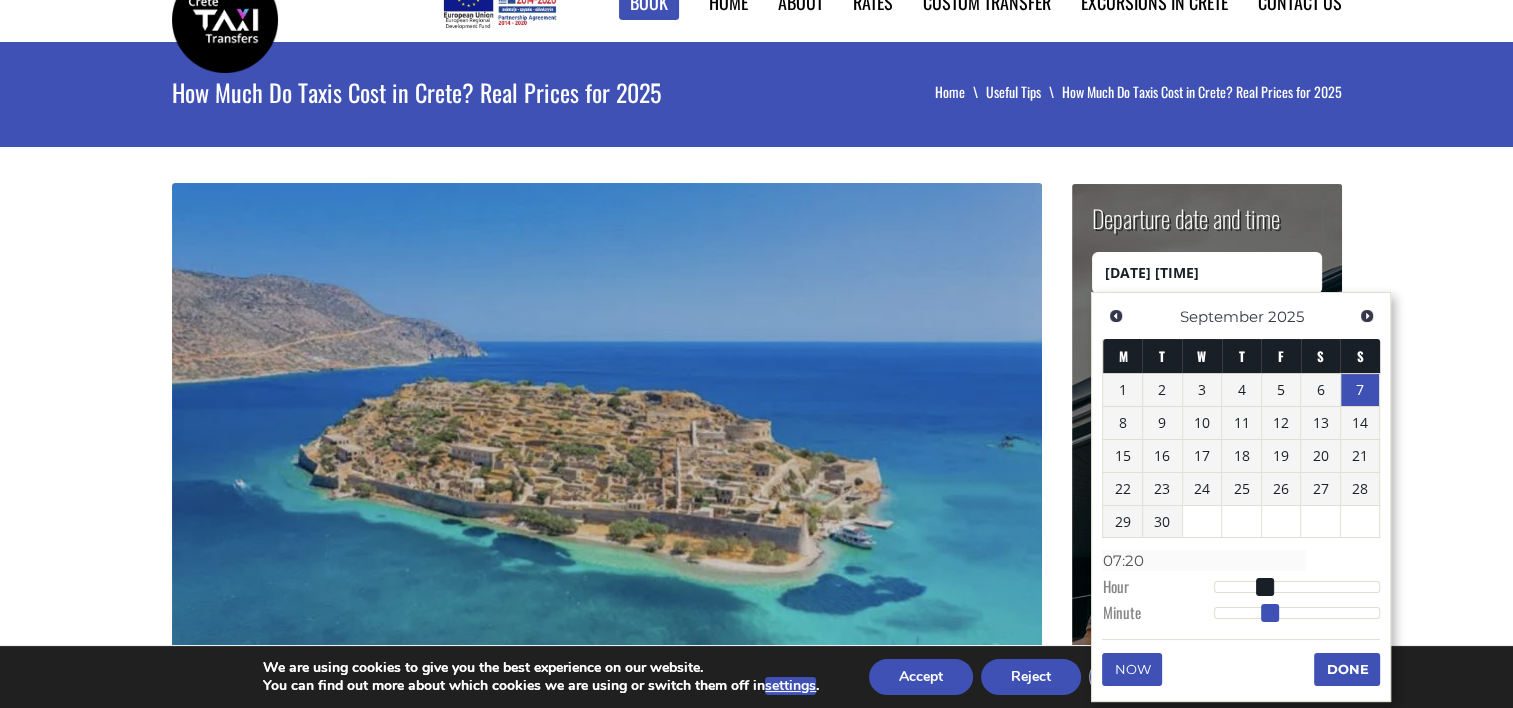 click at bounding box center (1297, 613) 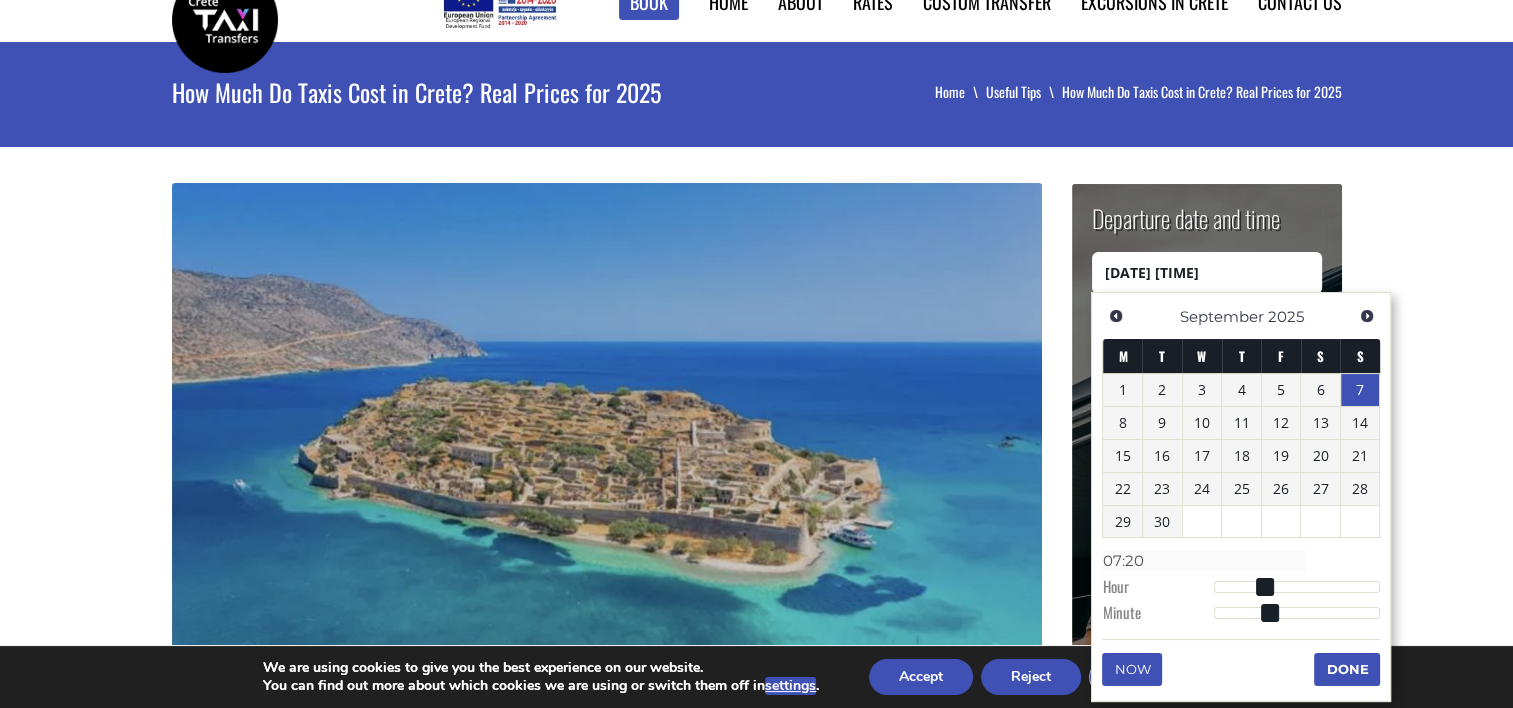 type on "[DATE] [TIME]" 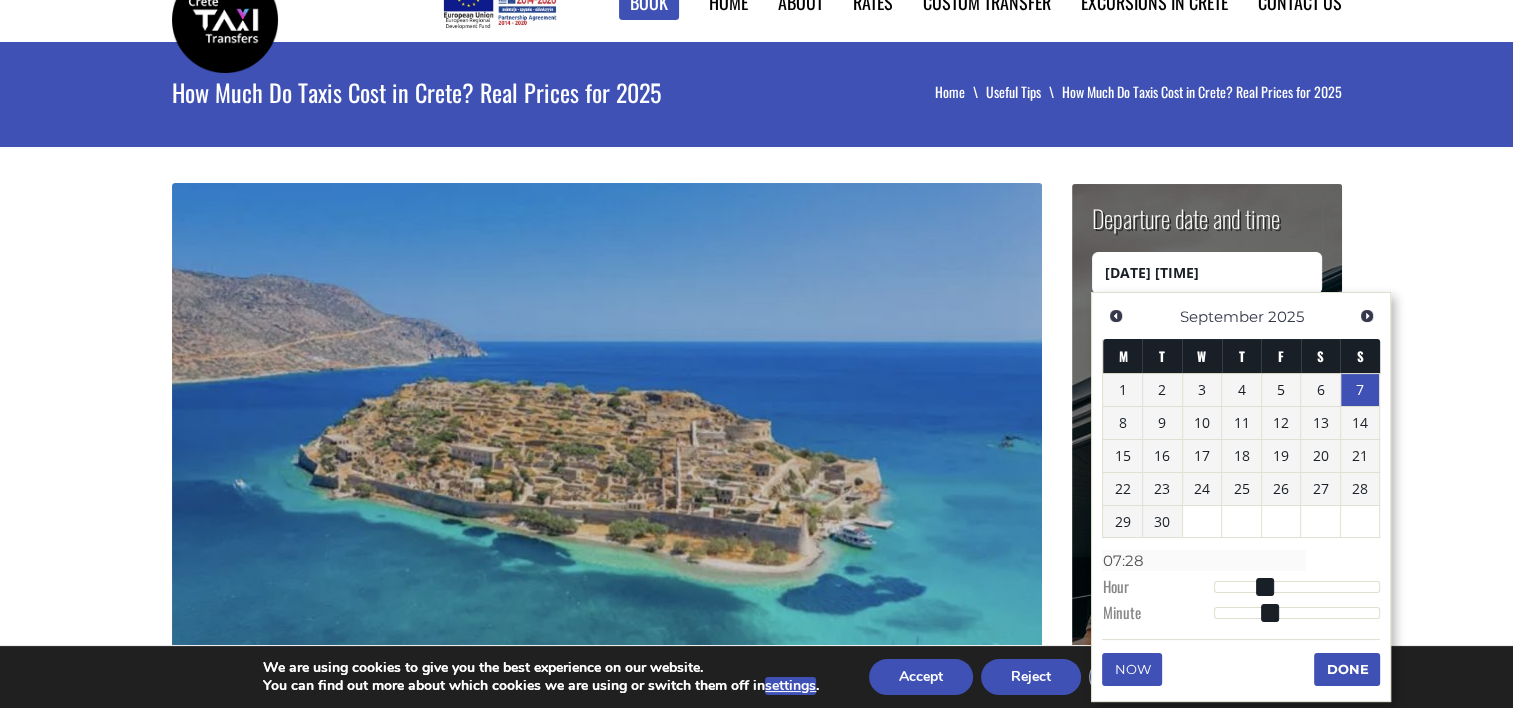 click at bounding box center (1297, 613) 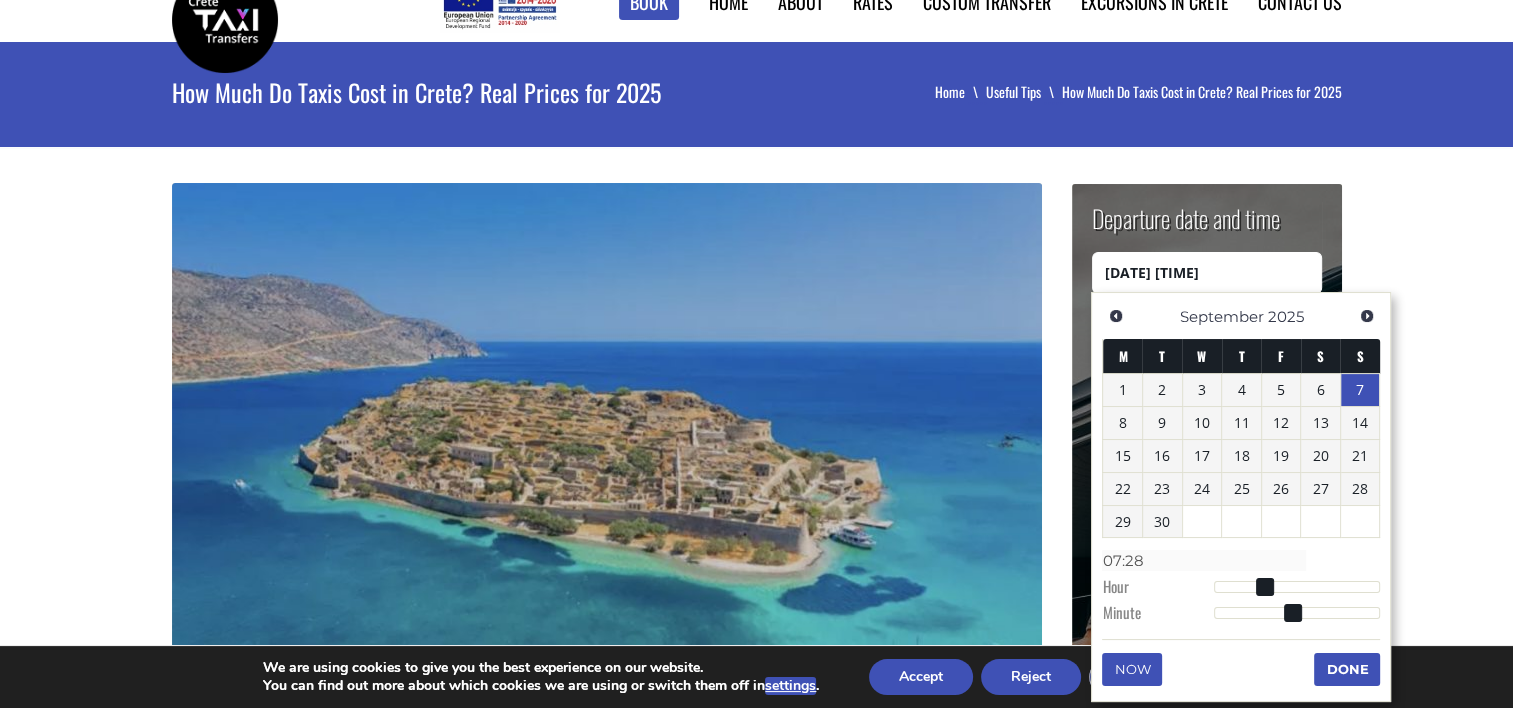 type on "[DATE] [TIME]" 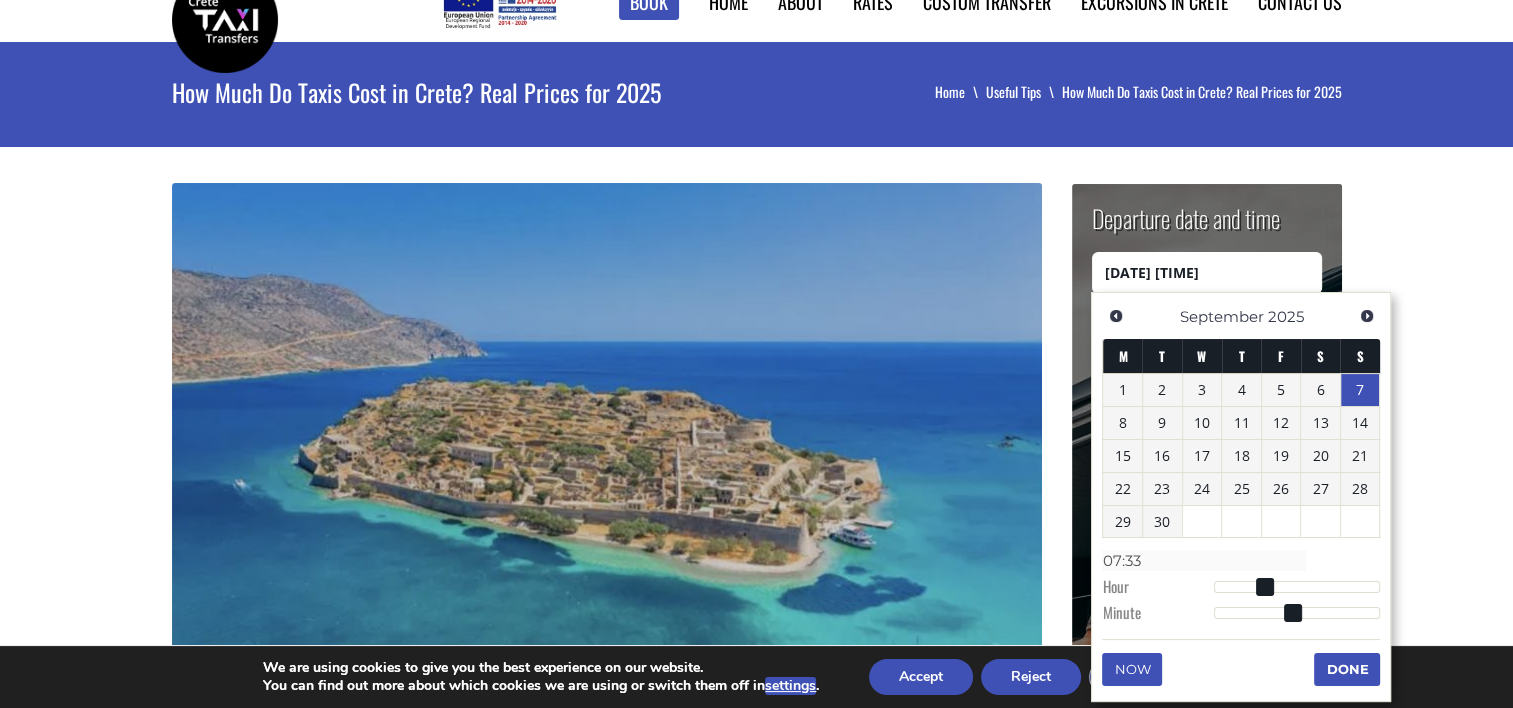 click at bounding box center [1297, 613] 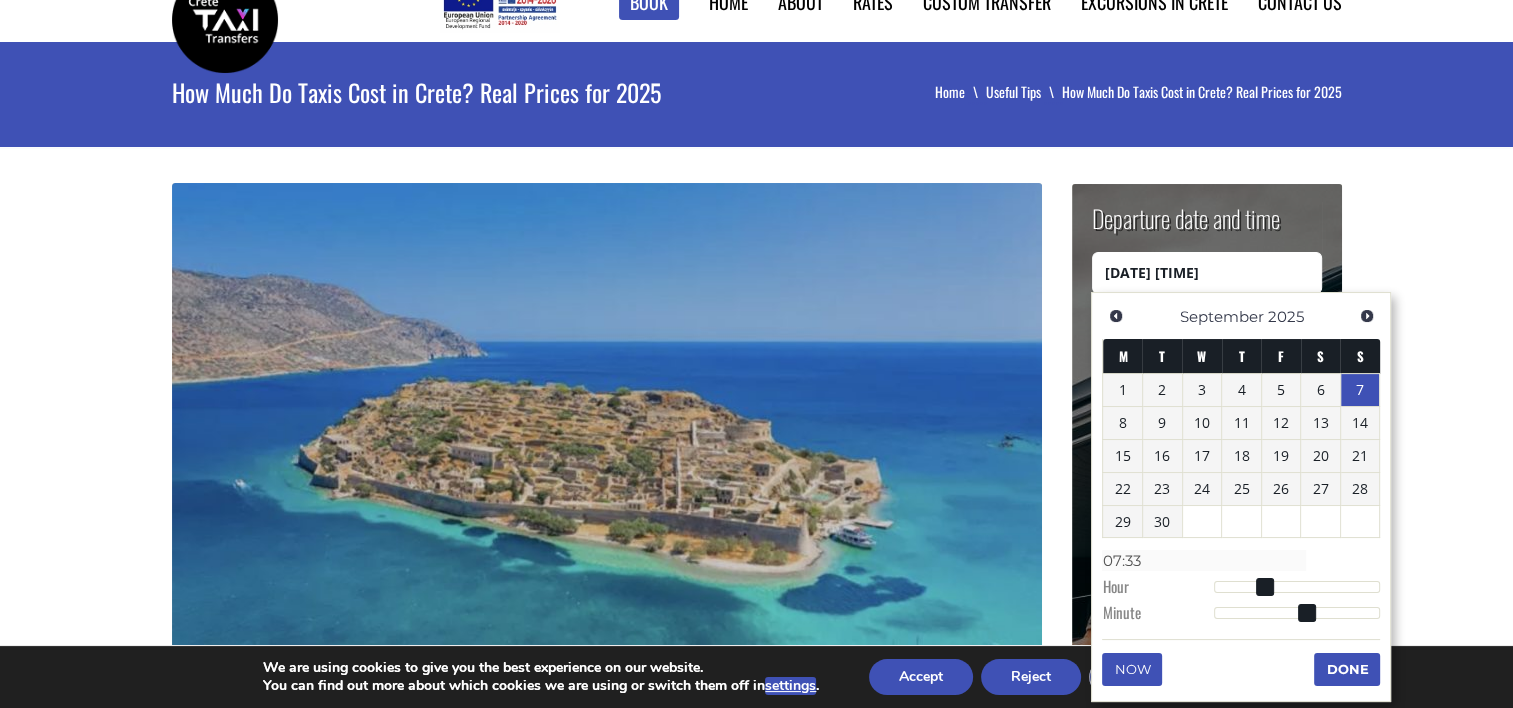 type on "[DATE] [TIME]" 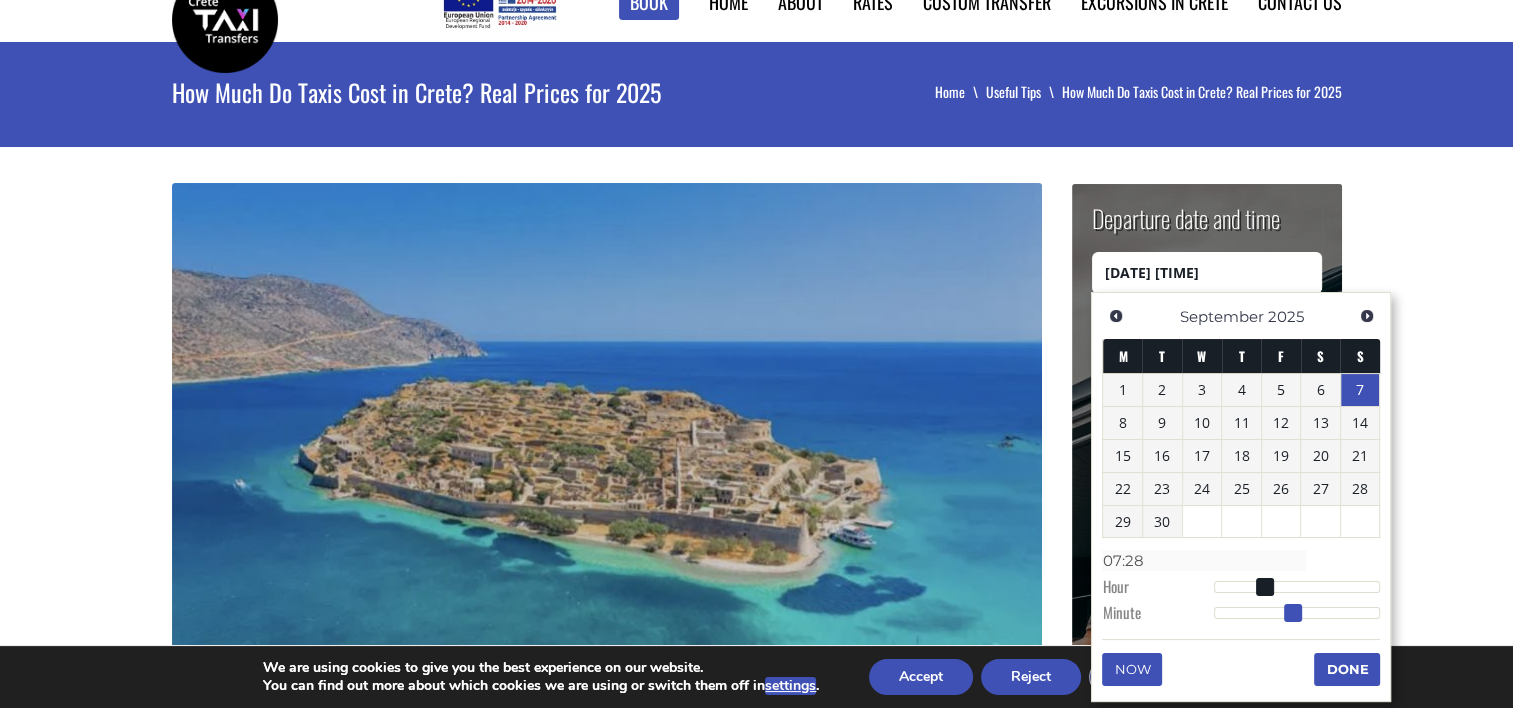 click at bounding box center (1297, 613) 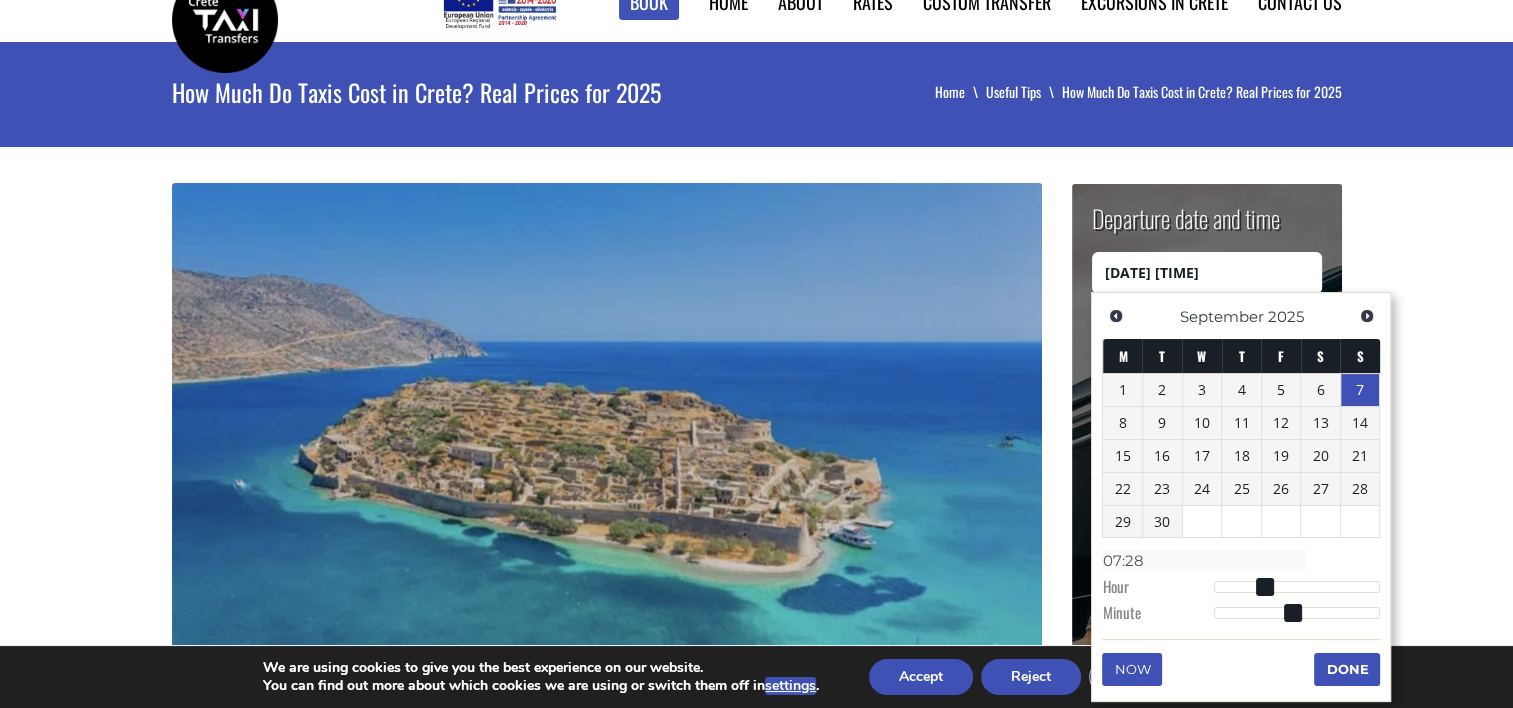 click on "Done" at bounding box center (1347, 669) 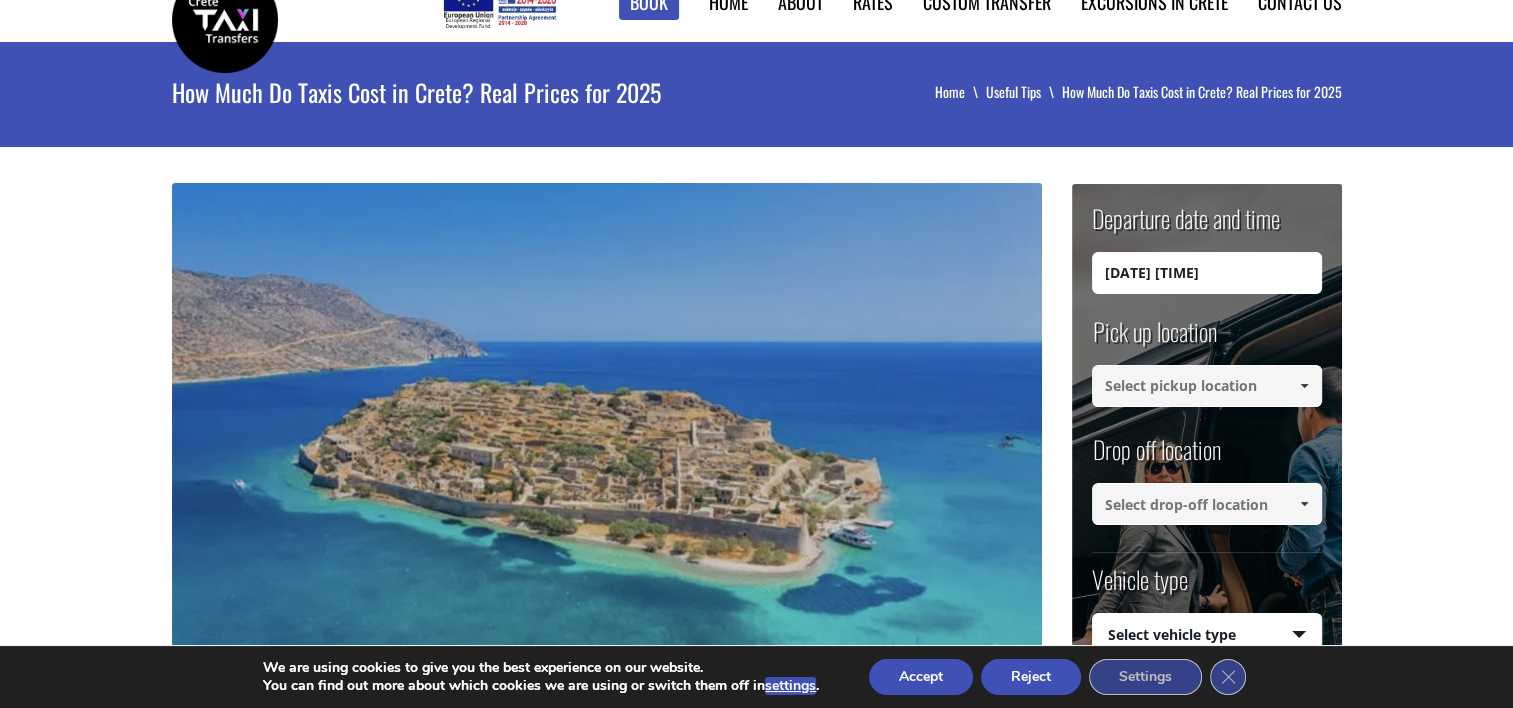 click at bounding box center [1207, 386] 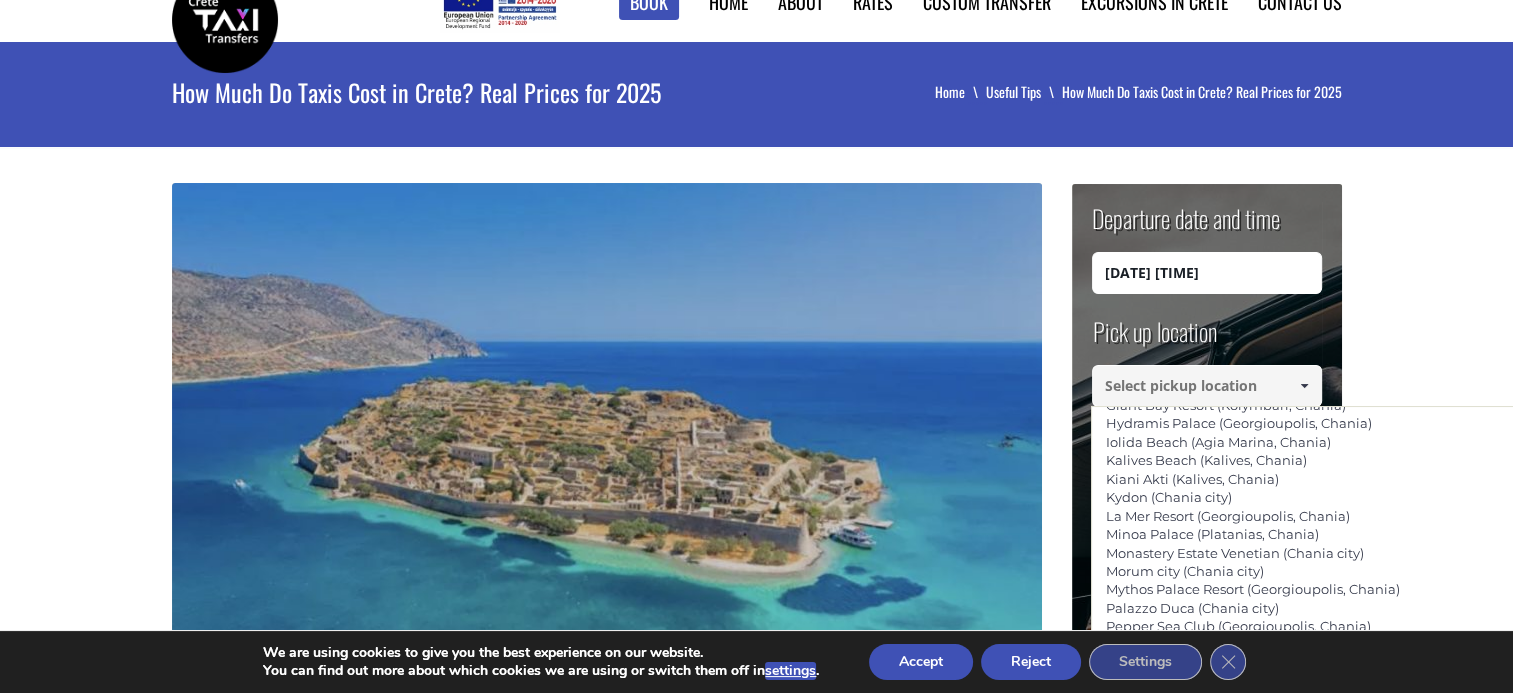 scroll, scrollTop: 0, scrollLeft: 0, axis: both 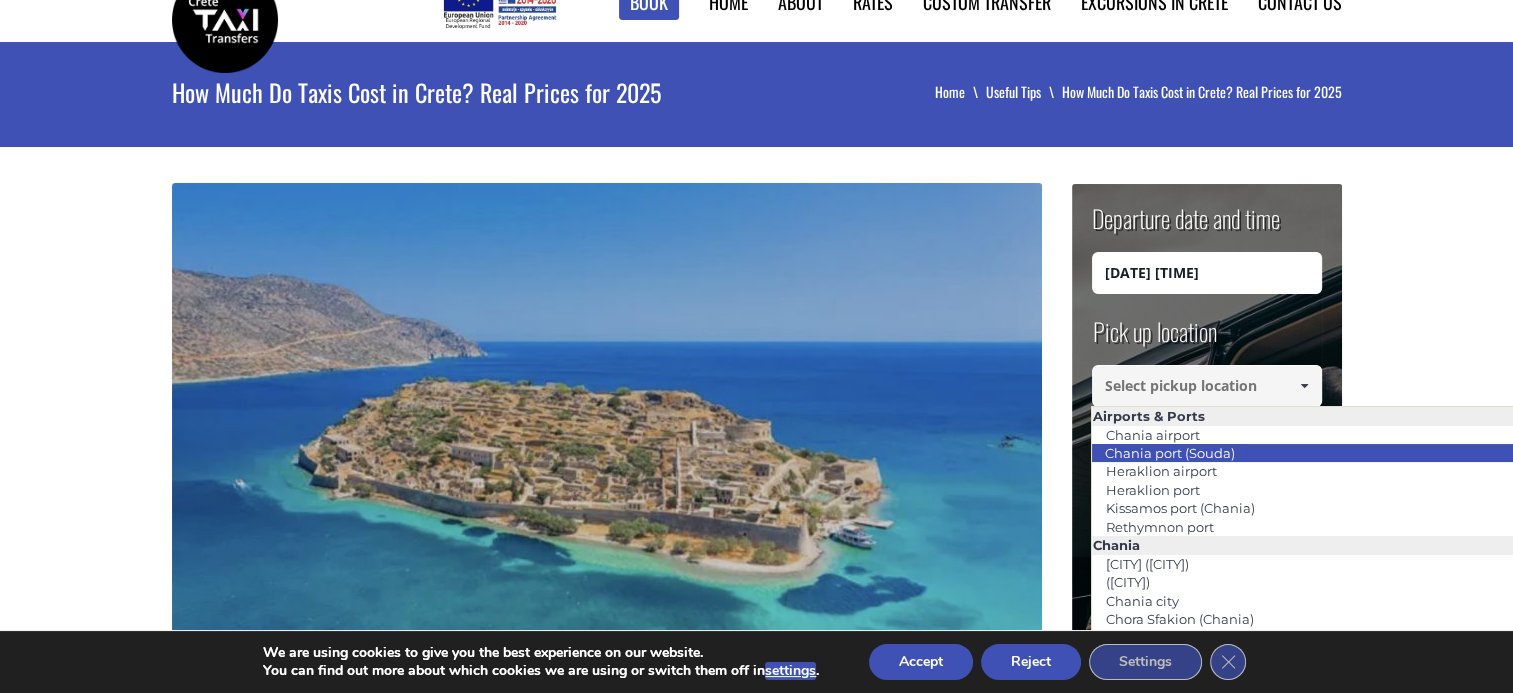 click on "Chania port (Souda)" at bounding box center (1318, 453) 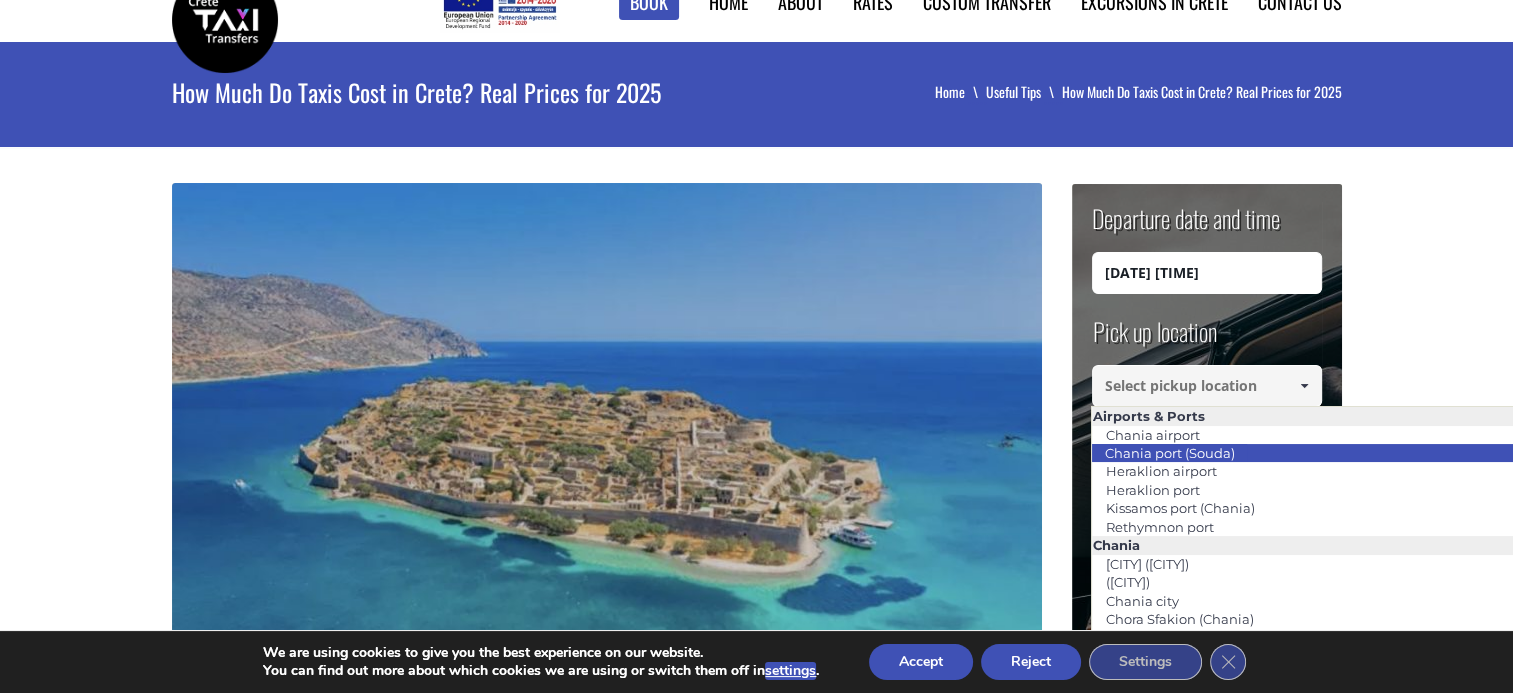 type on "Chania port (Souda)" 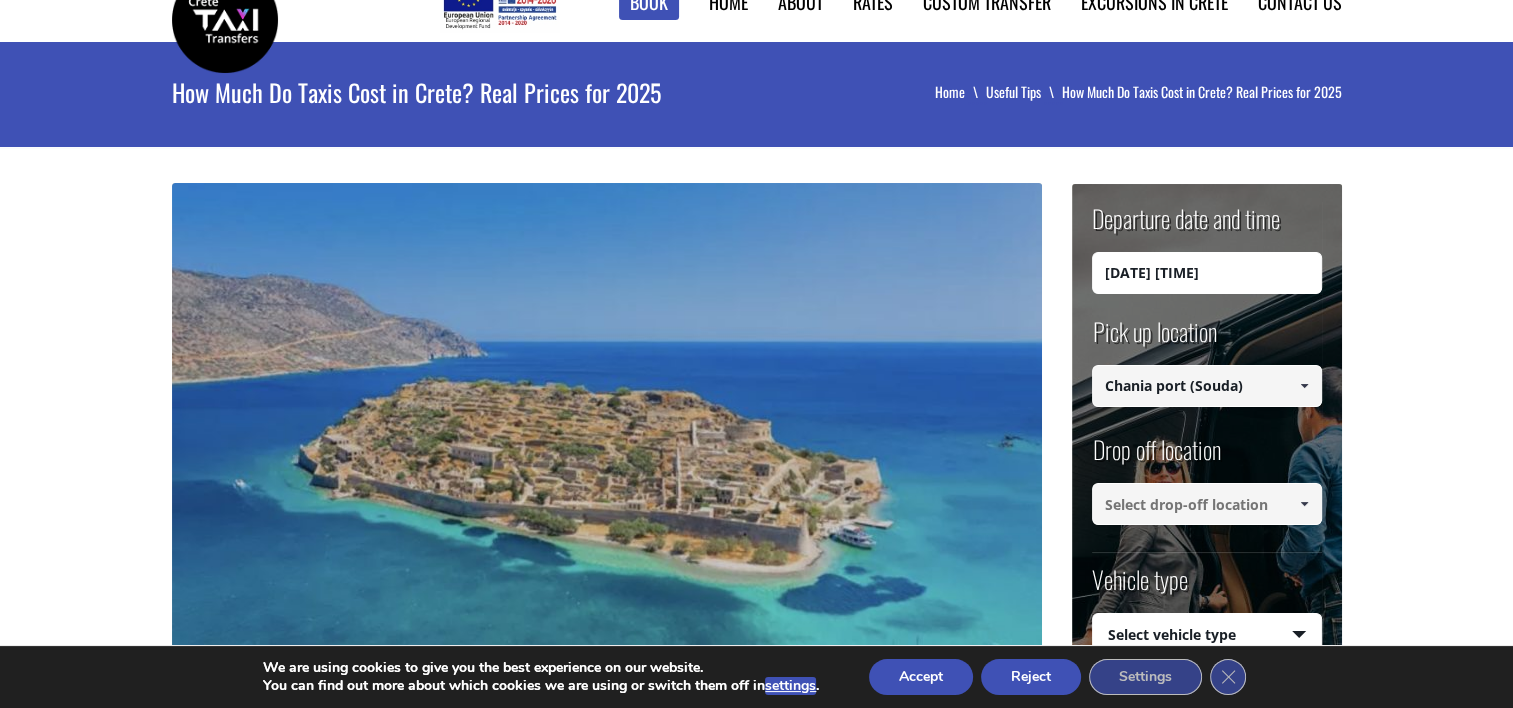 click at bounding box center [1207, 504] 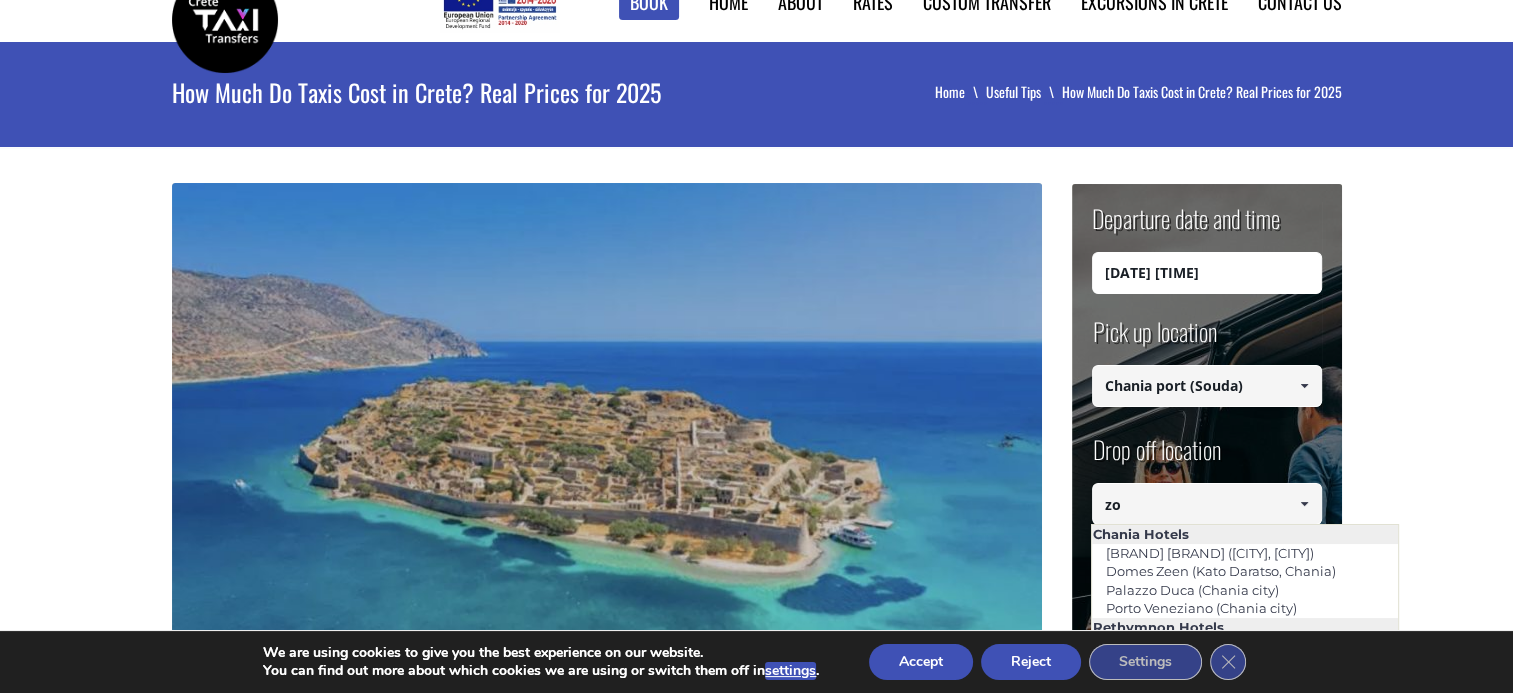 scroll, scrollTop: 0, scrollLeft: 0, axis: both 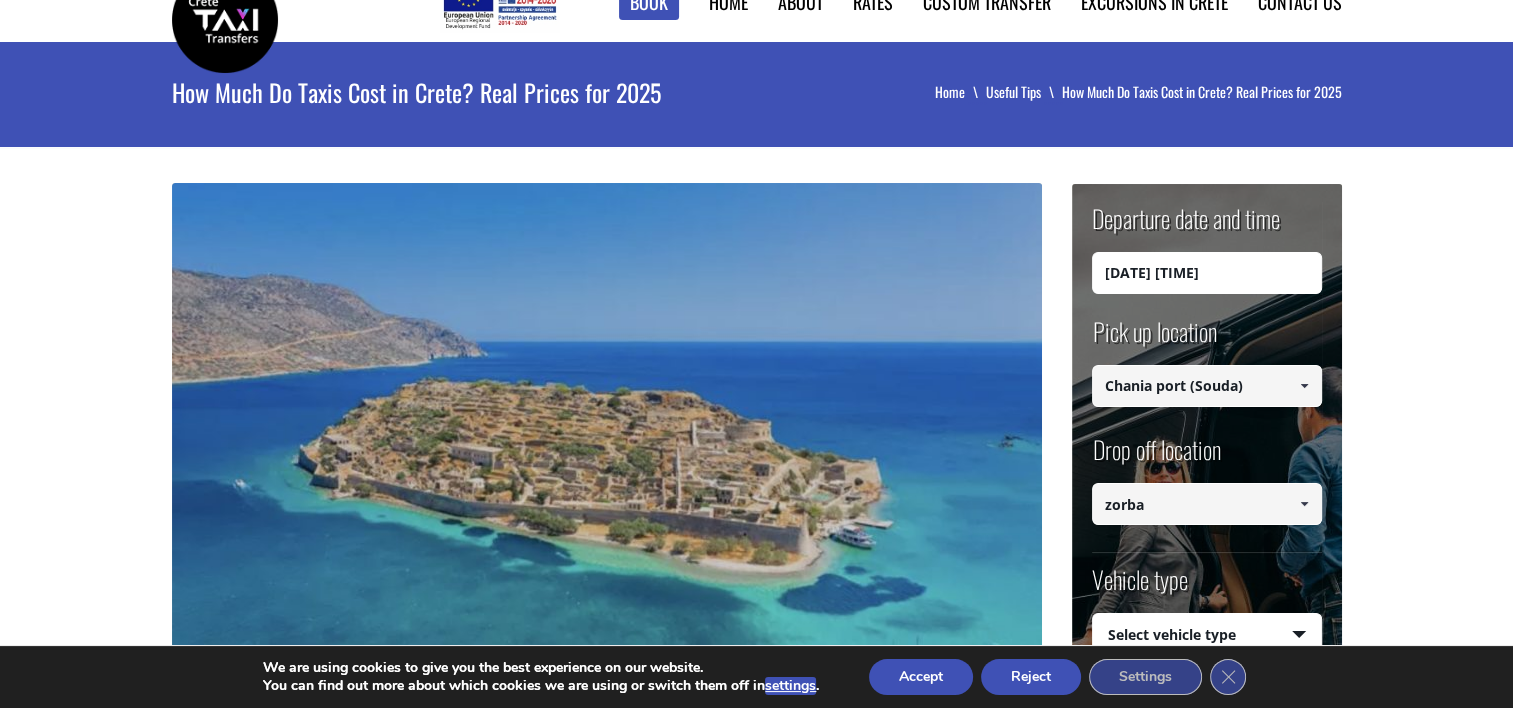 click on "How Much Do Taxis Cost in [CITY]? Real Prices for [YEAR] Home Useful Tips How Much Do Taxis Cost in [CITY]? Real Prices for [YEAR]     +   Categories:  Useful Tips   Tags:  Airport Transfers ,  [CITY] taxi ,  [CITY] taxi services ,  [CITY] taxis ,  safe taxi services [CITY] ,  safe taxi transfers [CITY] How Much Do Taxis Cost in [CITY]? Real Prices for [YEAR] Plan Your Budget with Accurate Taxi Fare Estimates in [CITY] If you’re planning a trip to [CITY], one of the most common questions is:  “How much do taxis cost in [CITY]?”  Whether you’re landing at  [CITY] Airport , staying in  [CITY] , or exploring traditional villages, knowing your taxi options and prices helps avoid surprises and ensures a stress-free holiday. In this guide, you’ll get the  latest taxi prices in [CITY] for [YEAR] , including average fares from airports, city centers, and intercity travel. Taxi Prices in [CITY] ([YEAR] Average Rates) pre-booking ensures a fixed fare . 🔹 Base Charges: Starting fare (daytime):  [PRICE] Rate per km (day):" at bounding box center (756, 2144) 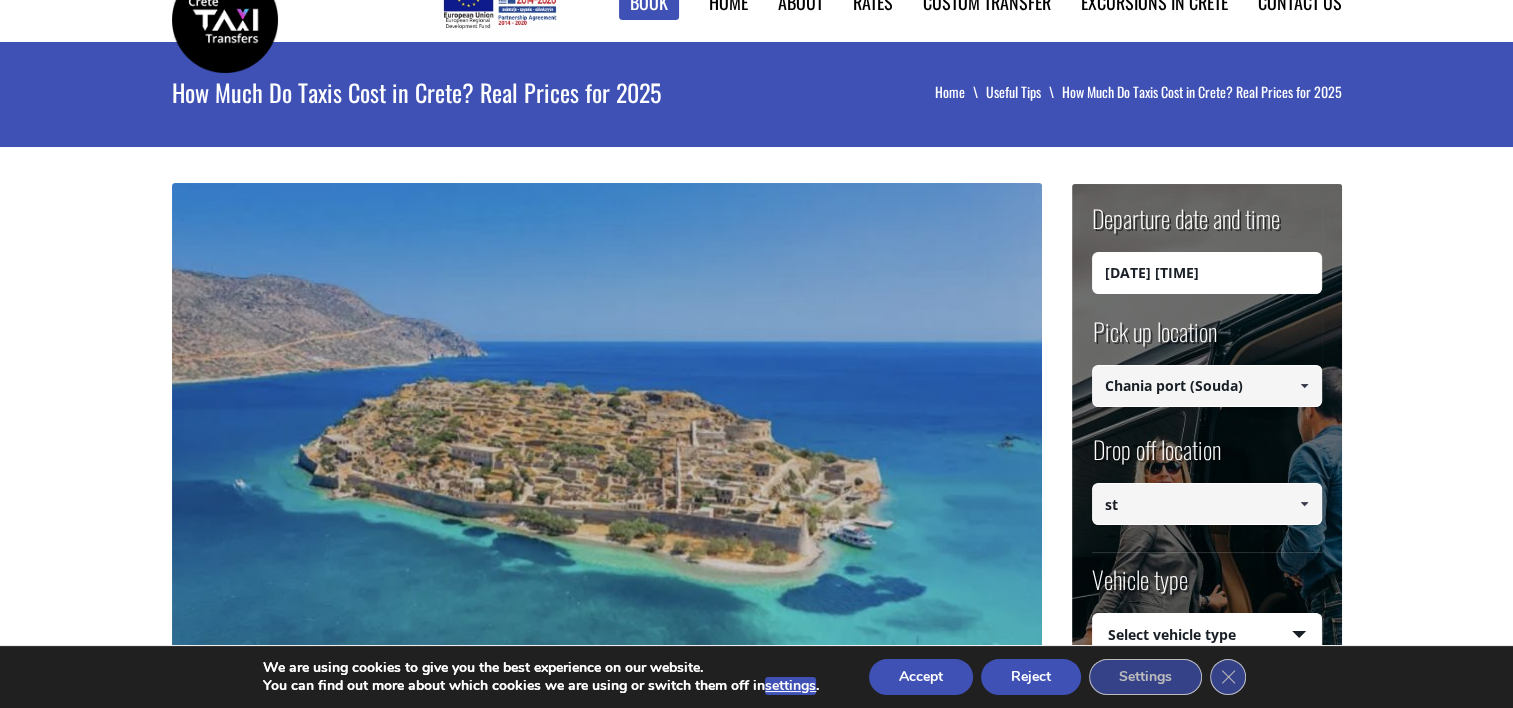 type on "s" 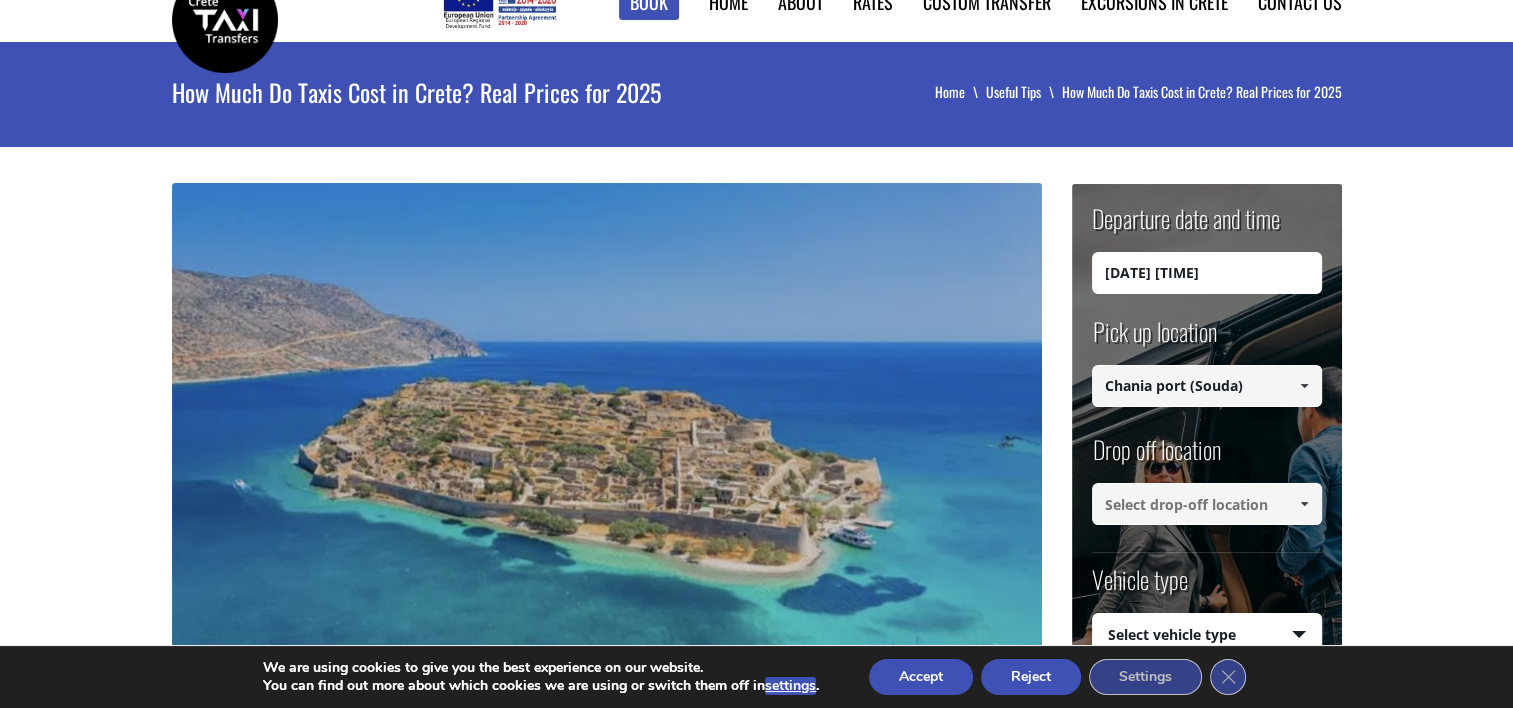 click on "How Much Do Taxis Cost in [CITY]? Real Prices for [YEAR] Home Useful Tips How Much Do Taxis Cost in [CITY]? Real Prices for [YEAR]     +   Categories:  Useful Tips   Tags:  Airport Transfers ,  [CITY] taxi ,  [CITY] taxi services ,  [CITY] taxis ,  safe taxi services [CITY] ,  safe taxi transfers [CITY] How Much Do Taxis Cost in [CITY]? Real Prices for [YEAR] Plan Your Budget with Accurate Taxi Fare Estimates in [CITY] If you’re planning a trip to [CITY], one of the most common questions is:  “How much do taxis cost in [CITY]?”  Whether you’re landing at  [CITY] Airport , staying in  [CITY] , or exploring traditional villages, knowing your taxi options and prices helps avoid surprises and ensures a stress-free holiday. In this guide, you’ll get the  latest taxi prices in [CITY] for [YEAR] , including average fares from airports, city centers, and intercity travel. Taxi Prices in [CITY] ([YEAR] Average Rates) pre-booking ensures a fixed fare . 🔹 Base Charges: Starting fare (daytime):  [PRICE] Rate per km (day):" at bounding box center (756, 2144) 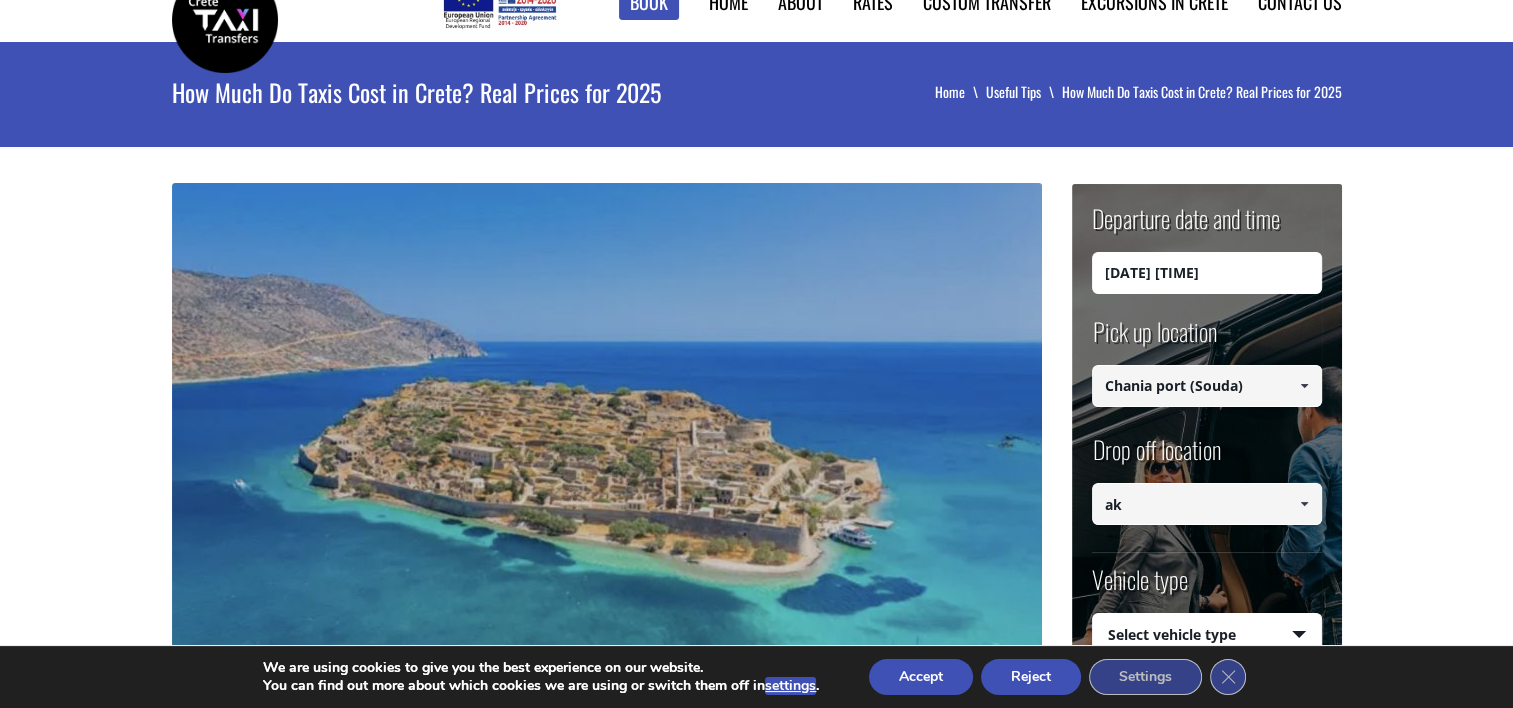 type on "a" 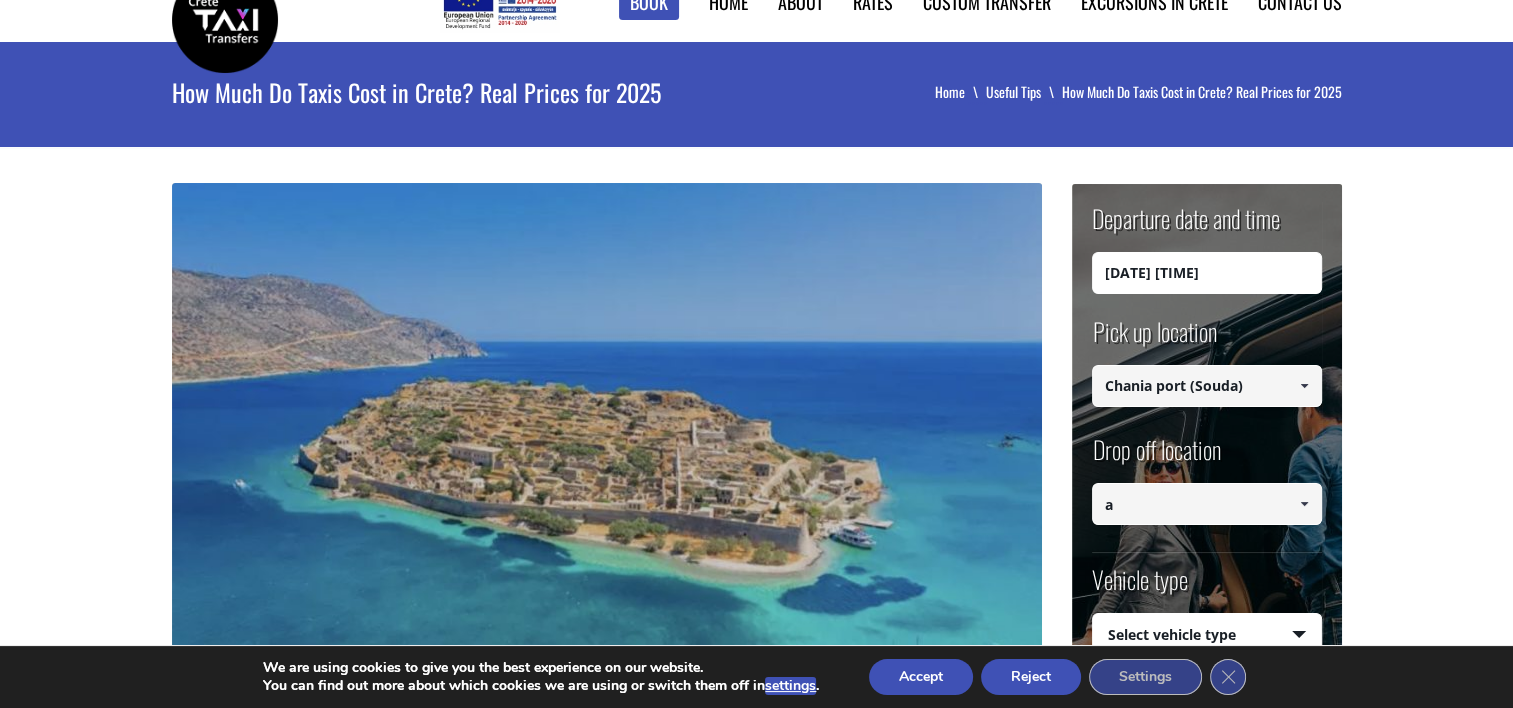 type 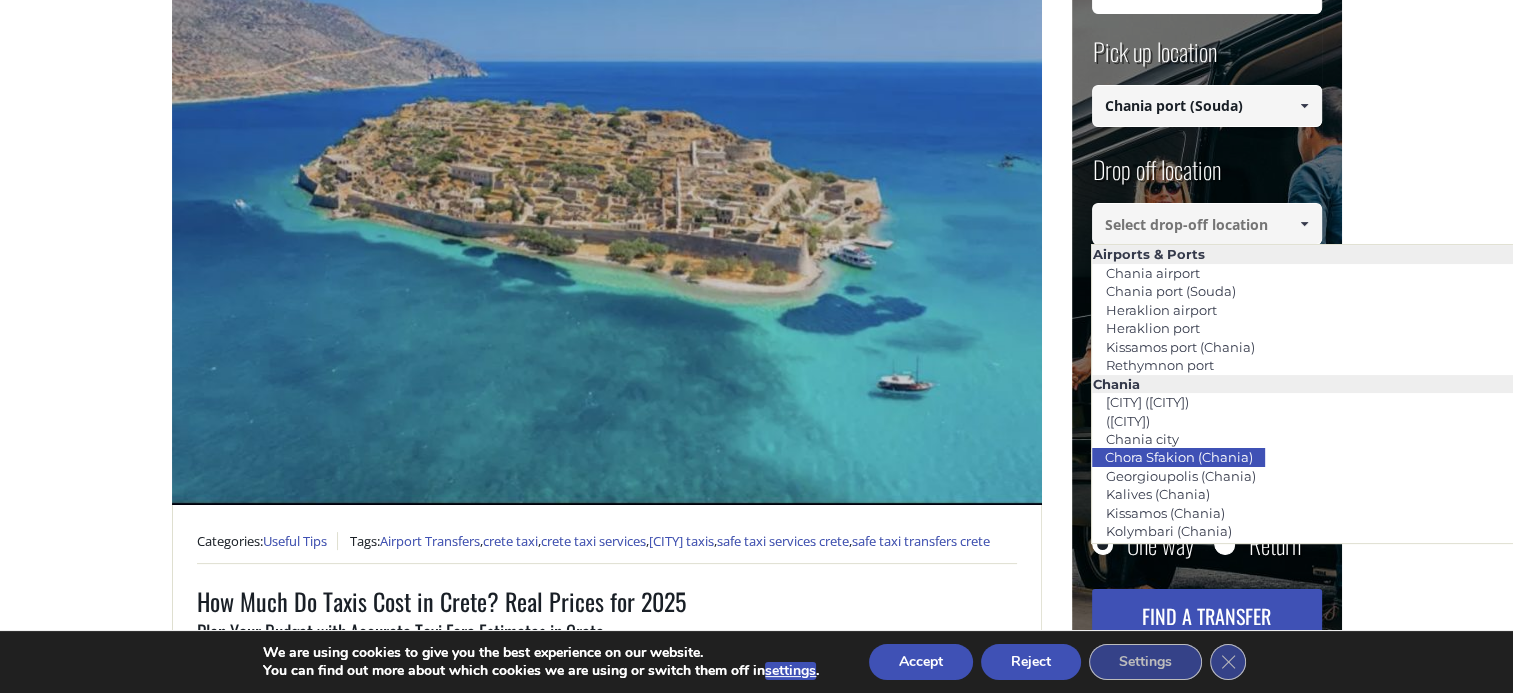 scroll, scrollTop: 319, scrollLeft: 0, axis: vertical 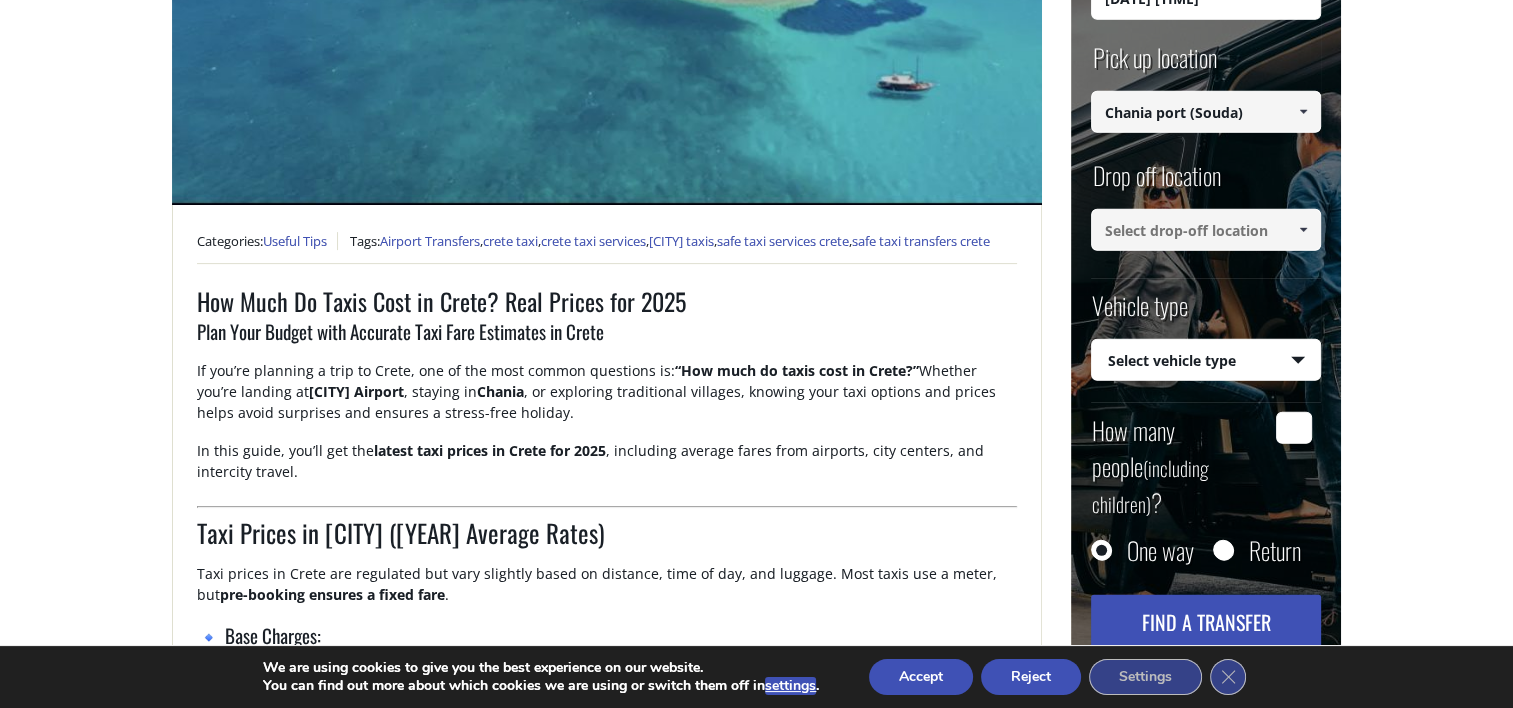 click on "How Much Do Taxis Cost in [CITY]? Real Prices for [YEAR] Home Useful Tips How Much Do Taxis Cost in [CITY]? Real Prices for [YEAR]     +   Categories:  Useful Tips   Tags:  Airport Transfers ,  [CITY] taxi ,  [CITY] taxi services ,  [CITY] taxis ,  safe taxi services [CITY] ,  safe taxi transfers [CITY] How Much Do Taxis Cost in [CITY]? Real Prices for [YEAR] Plan Your Budget with Accurate Taxi Fare Estimates in [CITY] If you’re planning a trip to [CITY], one of the most common questions is:  “How much do taxis cost in [CITY]?”  Whether you’re landing at  [CITY] Airport , staying in  [CITY] , or exploring traditional villages, knowing your taxi options and prices helps avoid surprises and ensures a stress-free holiday. In this guide, you’ll get the  latest taxi prices in [CITY] for [YEAR] , including average fares from airports, city centers, and intercity travel. Taxi Prices in [CITY] ([YEAR] Average Rates) pre-booking ensures a fixed fare . 🔹 Base Charges: Starting fare (daytime):  [PRICE] Rate per km (day):" at bounding box center (756, 1564) 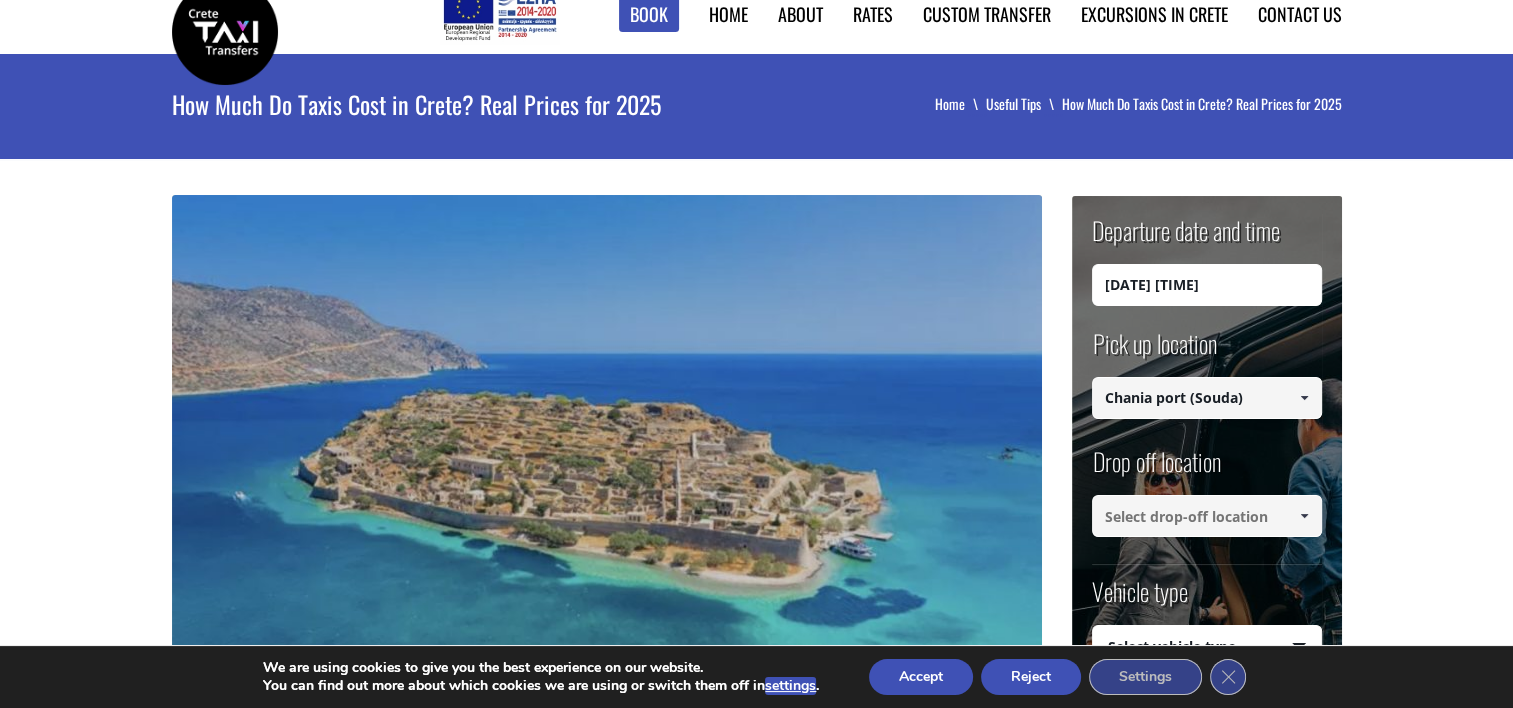 scroll, scrollTop: 0, scrollLeft: 0, axis: both 